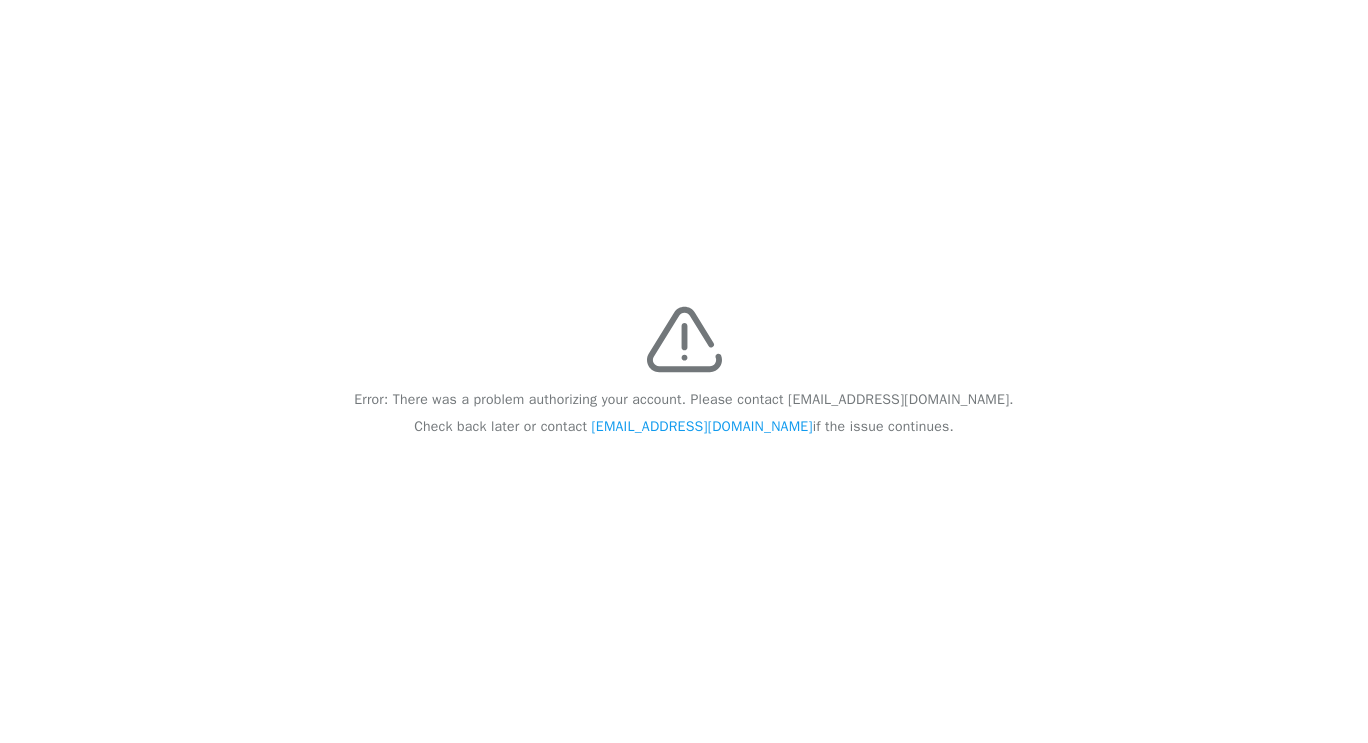 scroll, scrollTop: 0, scrollLeft: 0, axis: both 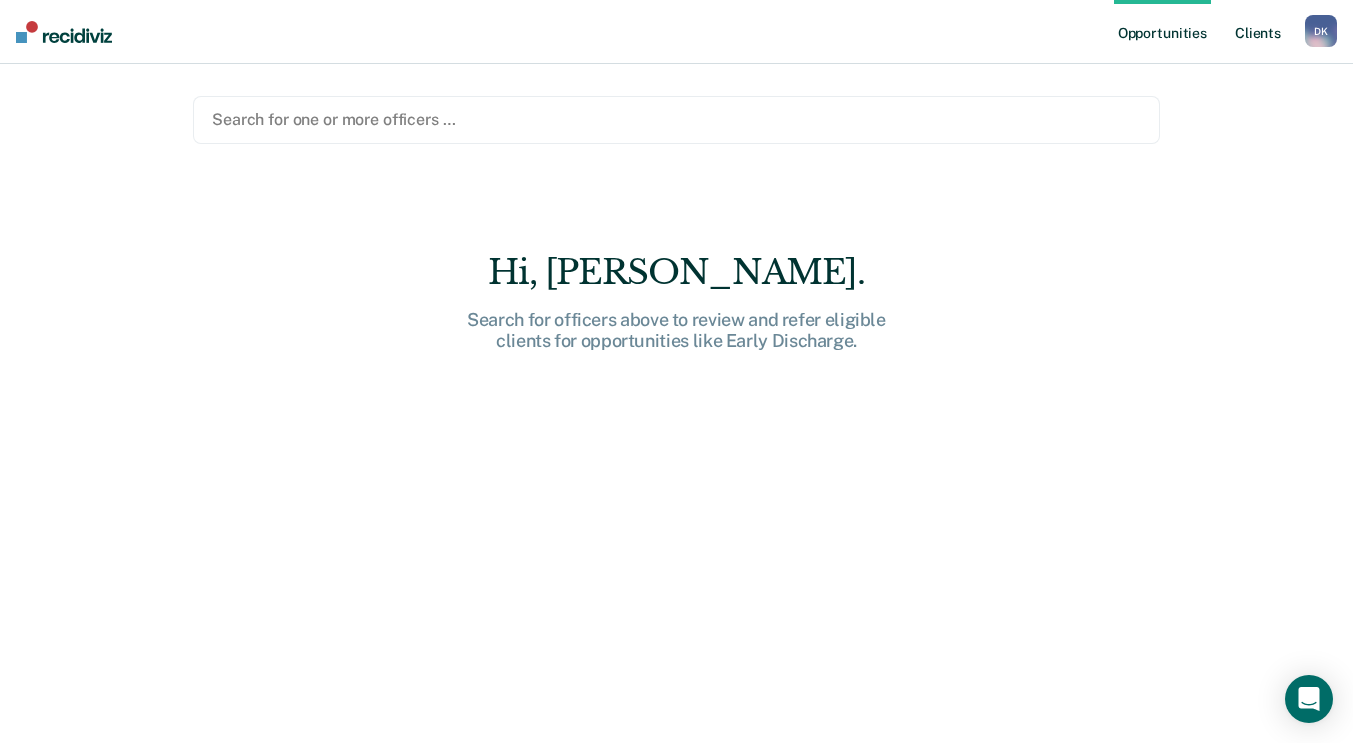 click on "Client s" at bounding box center [1258, 32] 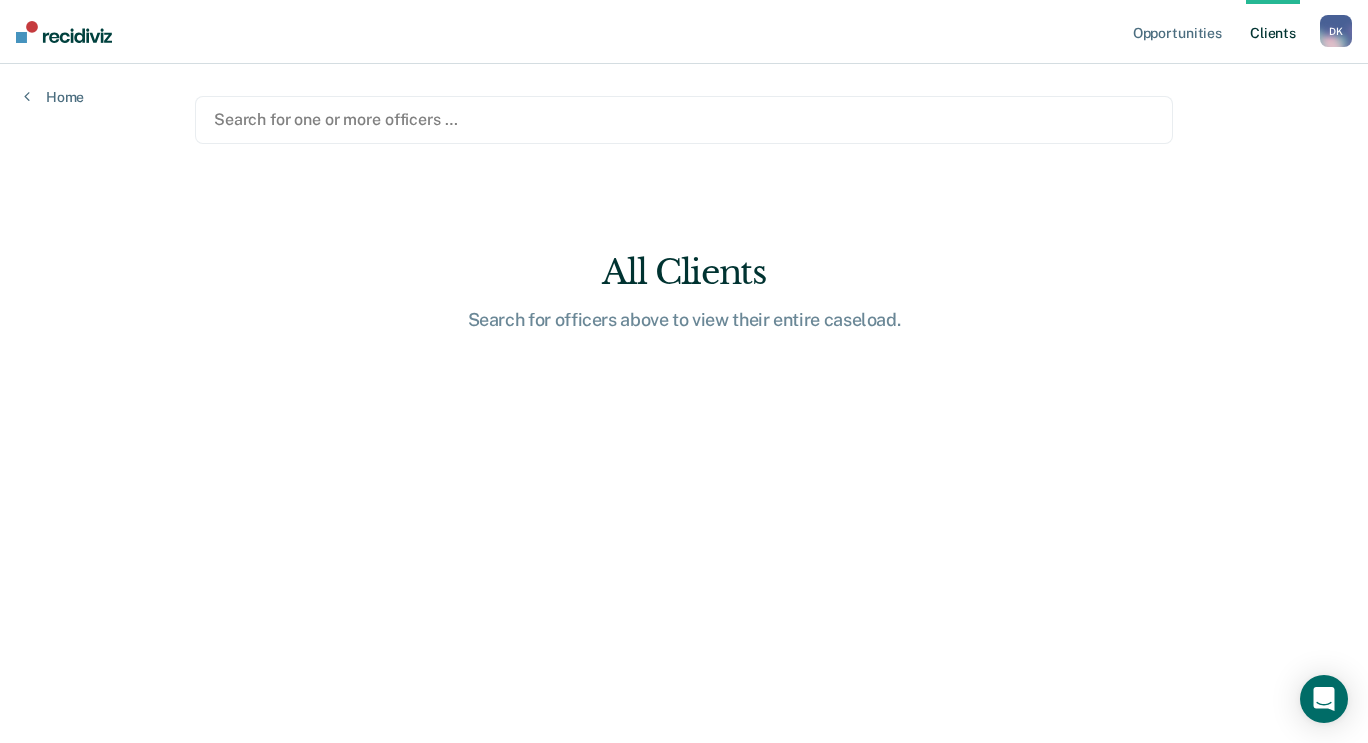 click on "Opportunities Client s Dawn Kline D K Profile How it works Log Out Home Search for one or more officers … All Clients Search for officers above to view their entire caseload." at bounding box center (684, 371) 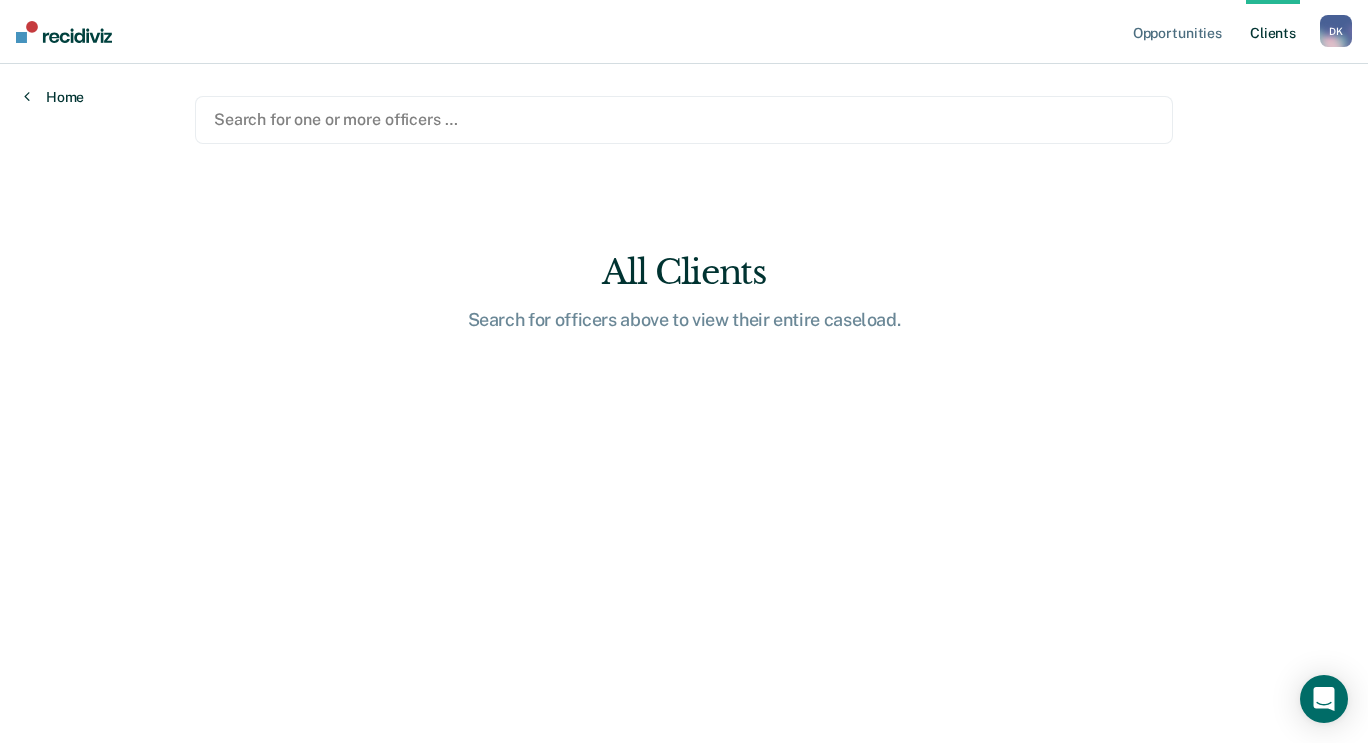 click on "Home" at bounding box center [54, 97] 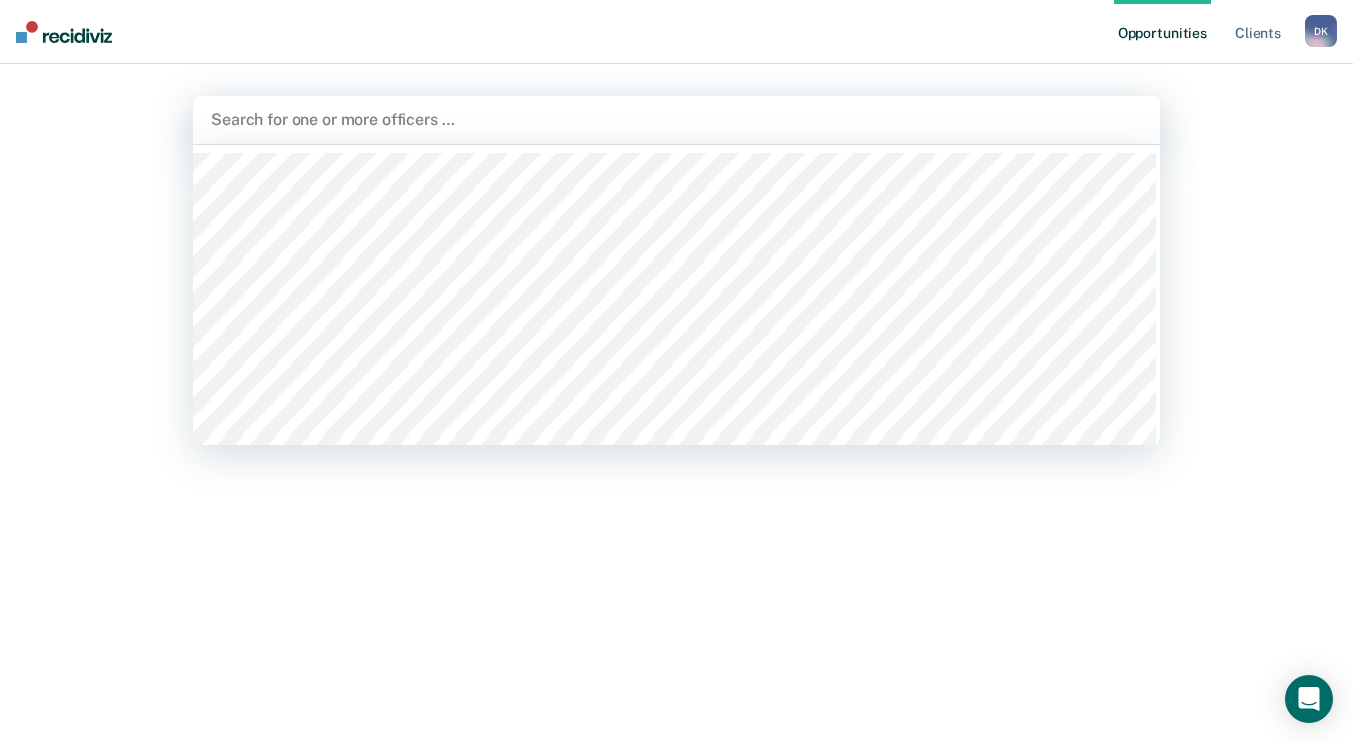 click at bounding box center [676, 119] 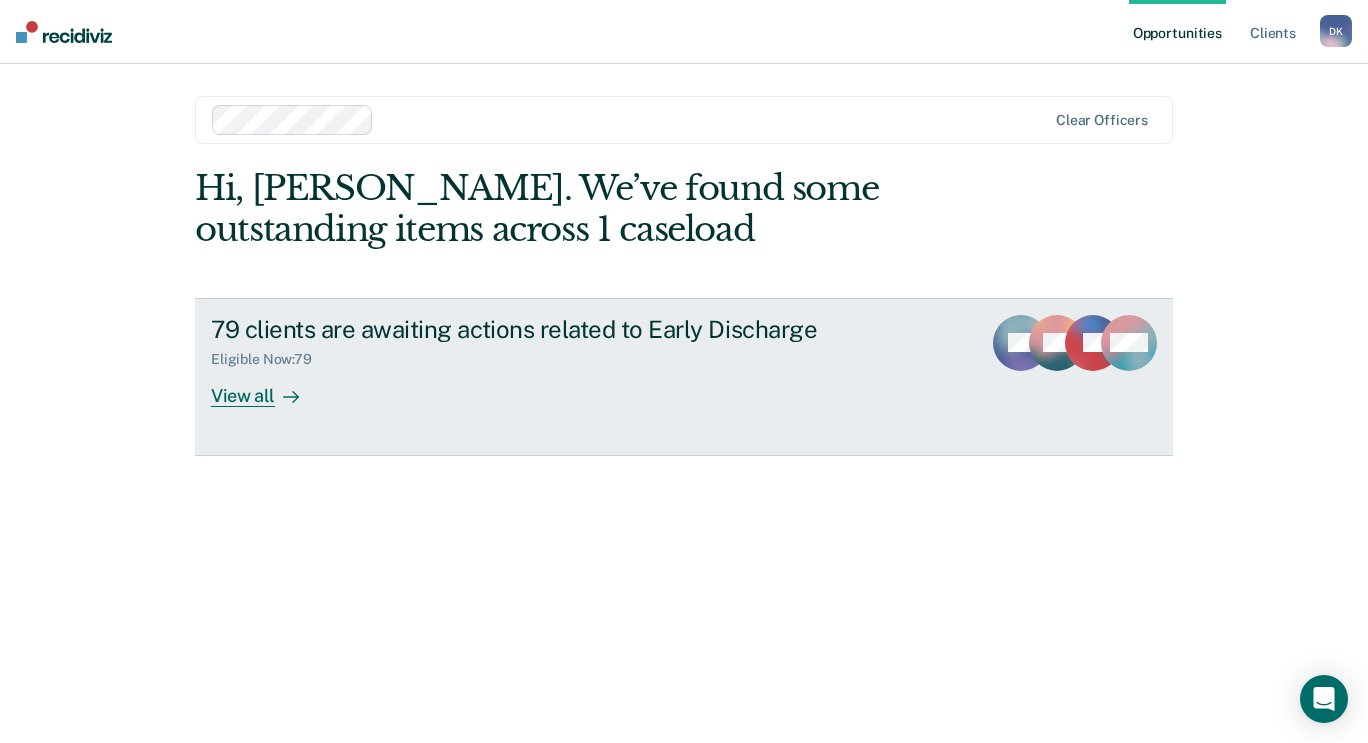 click on "View all" at bounding box center [267, 387] 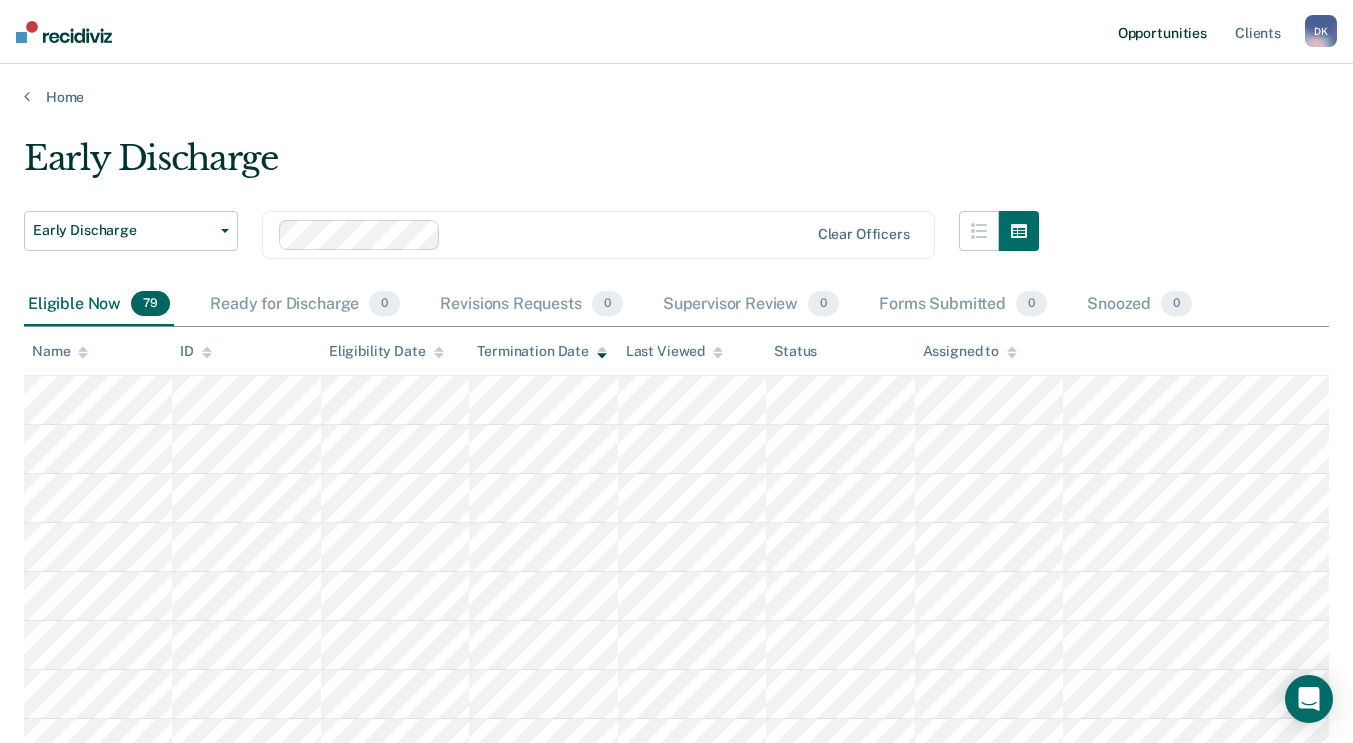 click on "Opportunities" at bounding box center (1162, 32) 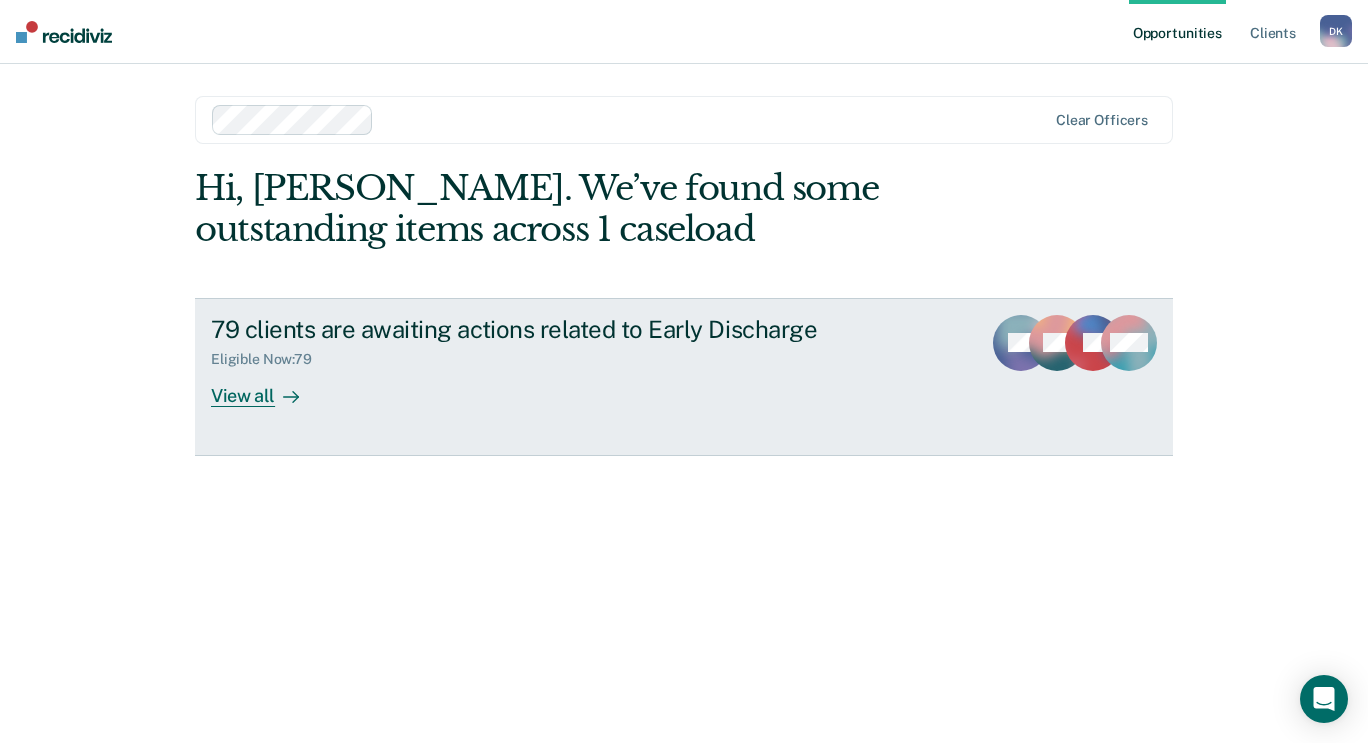 click on "View all" at bounding box center [267, 387] 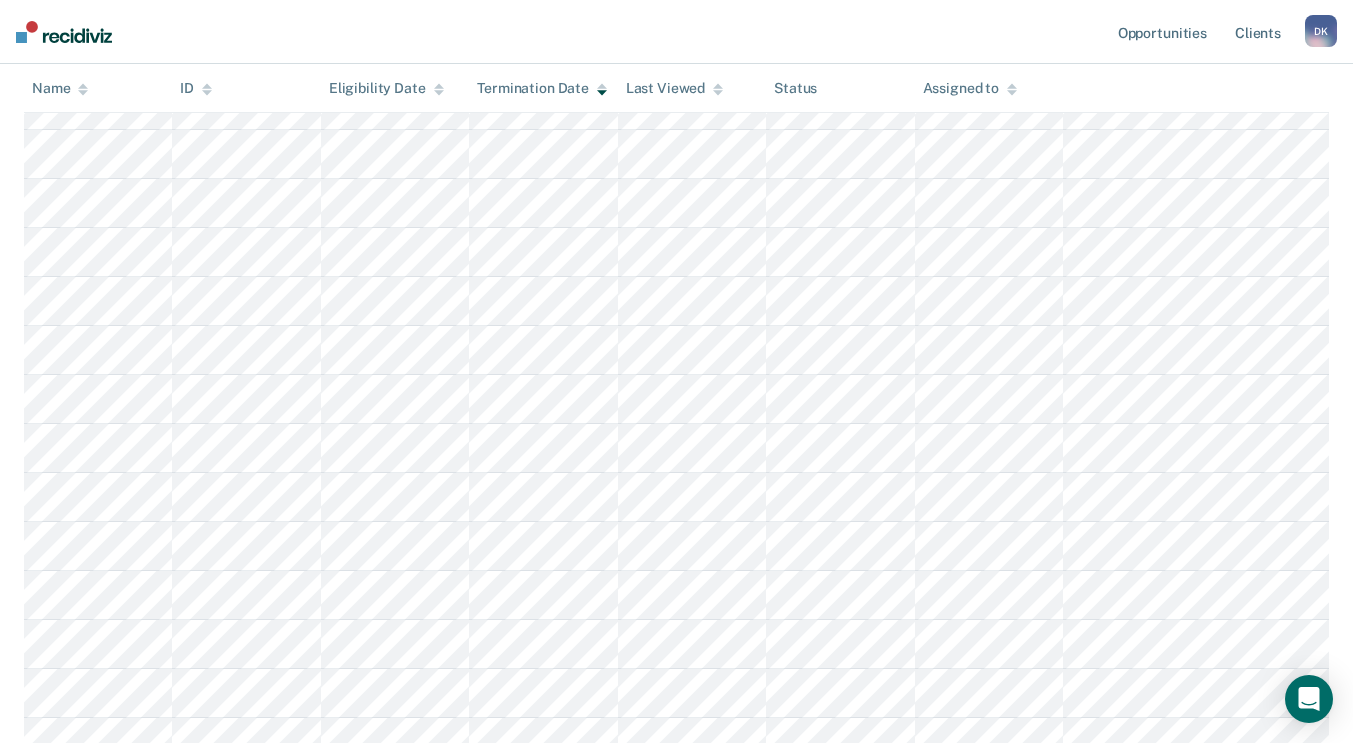 scroll, scrollTop: 0, scrollLeft: 0, axis: both 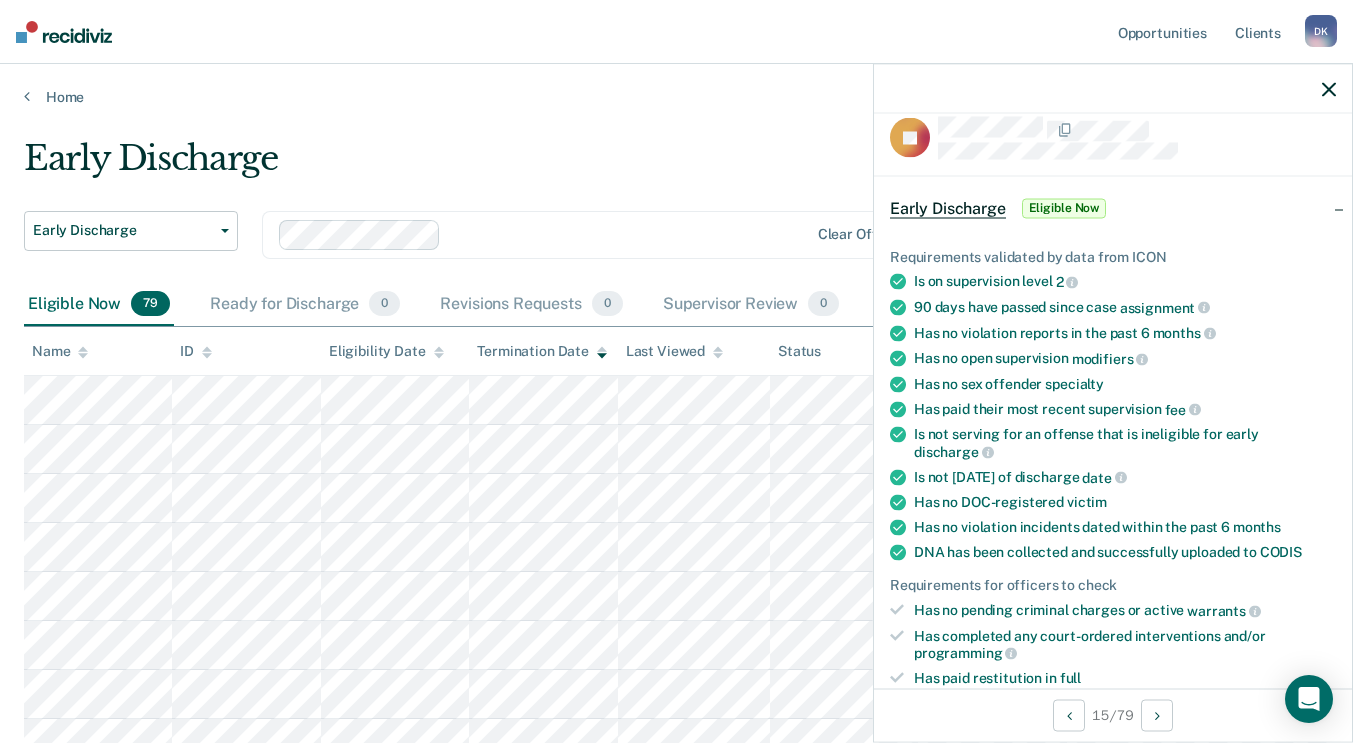 click 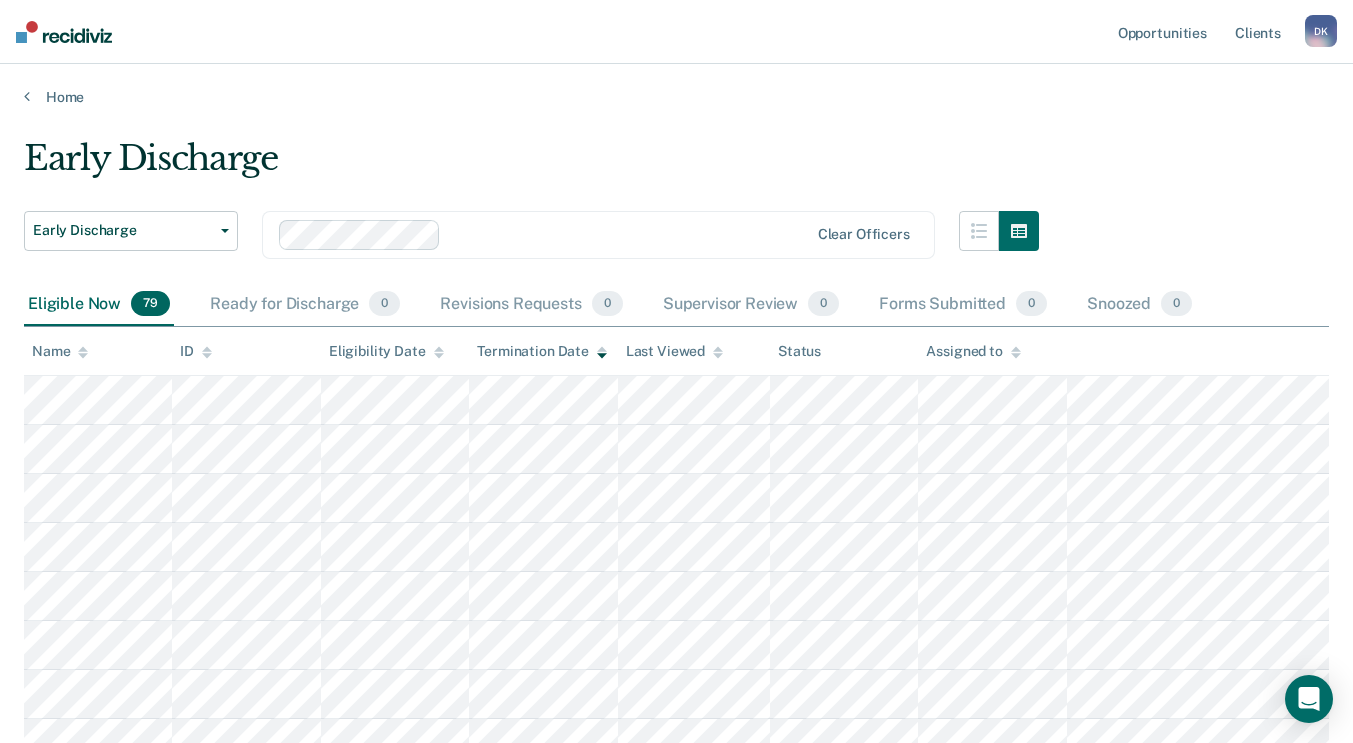 click on "Early Discharge   Early Discharge Early Discharge Clear   officers Eligible Now 79 Ready for Discharge 0 Revisions Requests 0 Supervisor Review 0 Forms Submitted 0 Snoozed 0
To pick up a draggable item, press the space bar.
While dragging, use the arrow keys to move the item.
Press space again to drop the item in its new position, or press escape to cancel.
Name ID Eligibility Date Termination Date Last Viewed Status Assigned to Load more" at bounding box center (676, 1081) 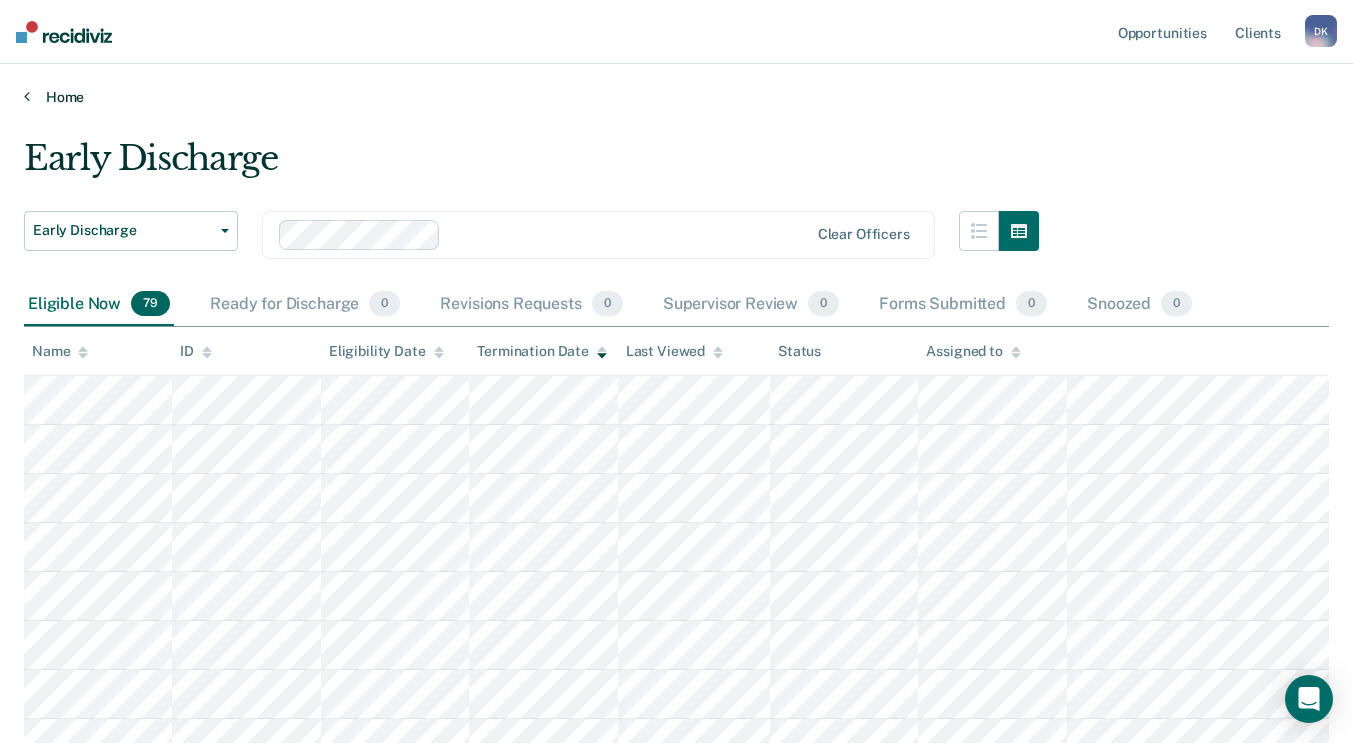 click on "Home" at bounding box center (676, 97) 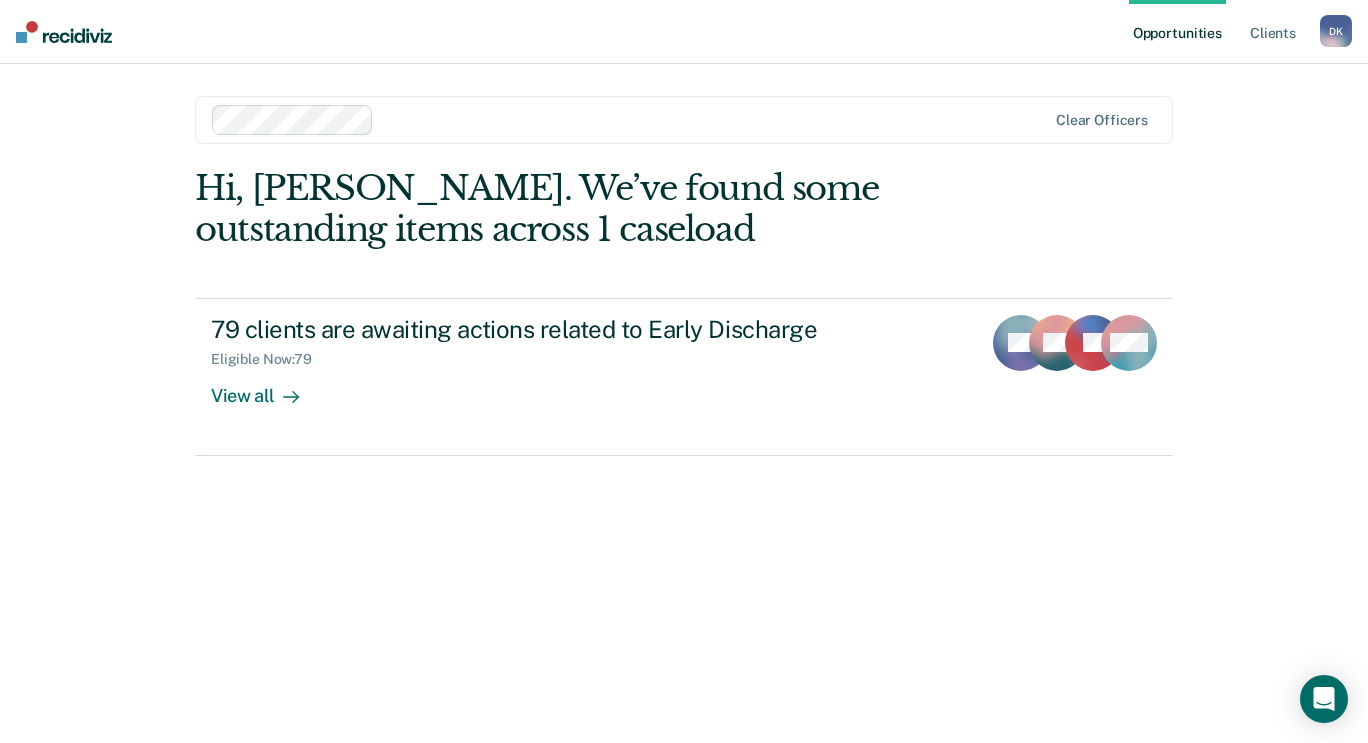 click on "Opportunities Client s Dawn Kline D K Profile How it works Log Out" at bounding box center (684, 32) 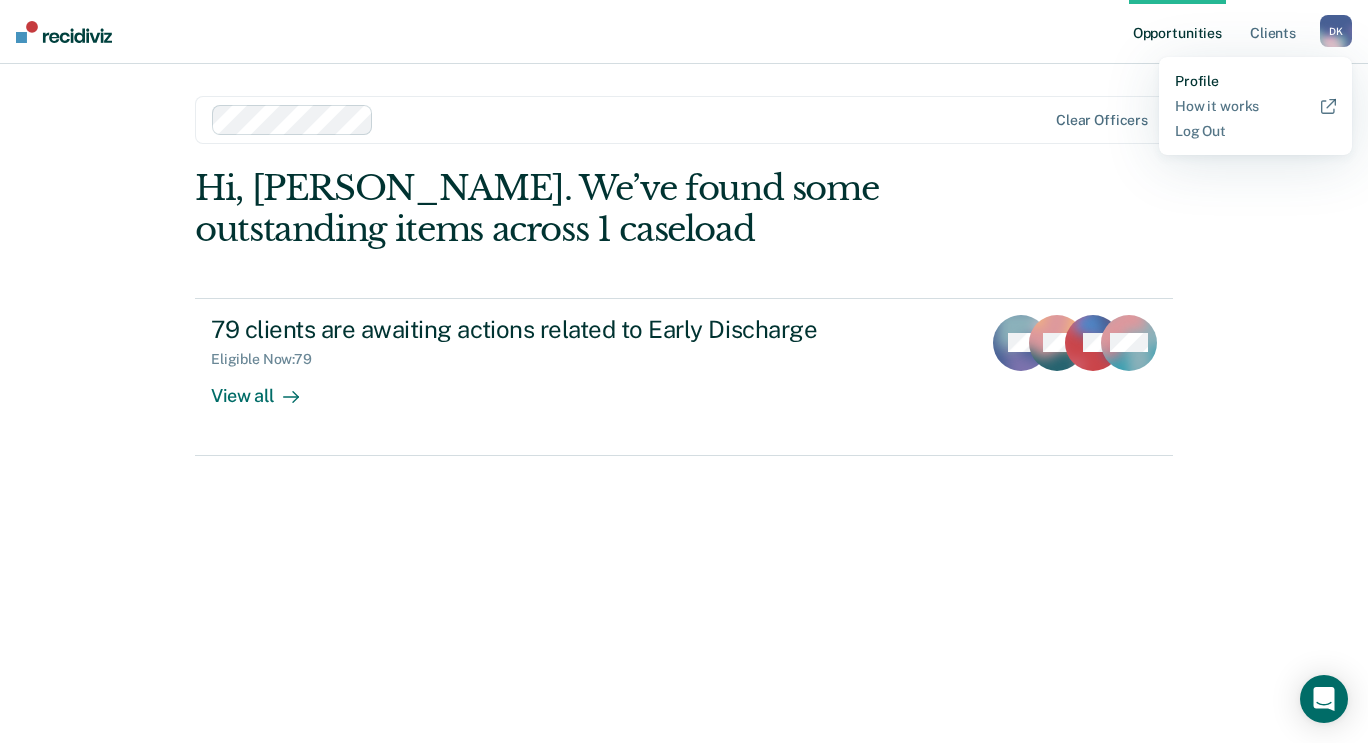 click on "Profile" at bounding box center (1255, 81) 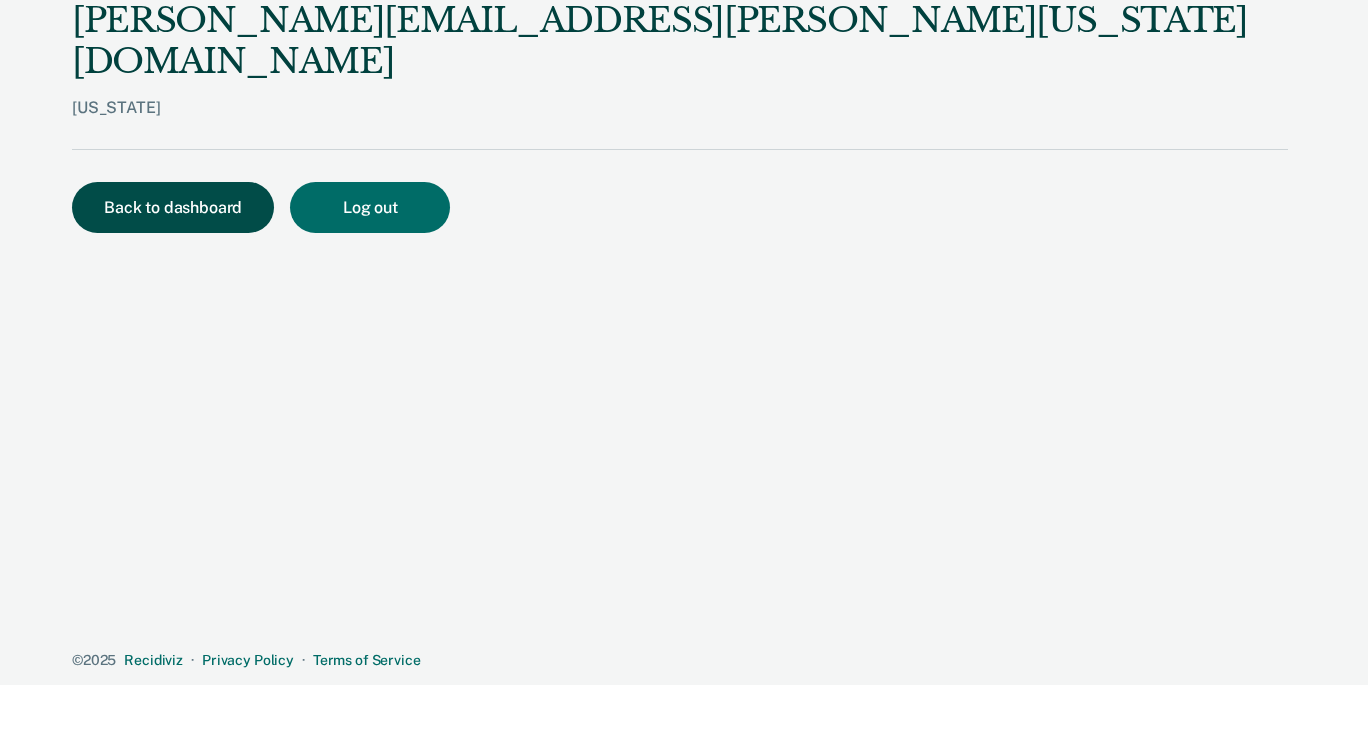 click on "Back to dashboard" at bounding box center [173, 207] 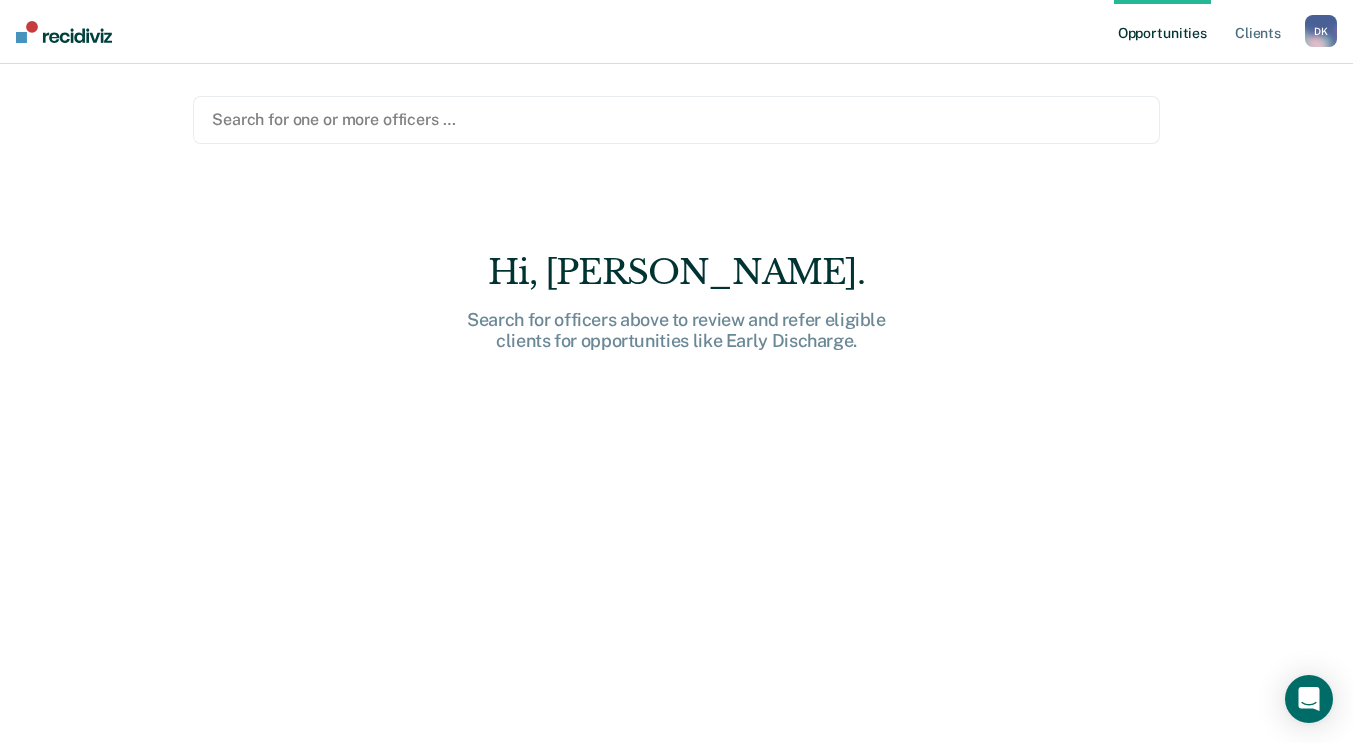 click on "Opportunities" at bounding box center (1162, 32) 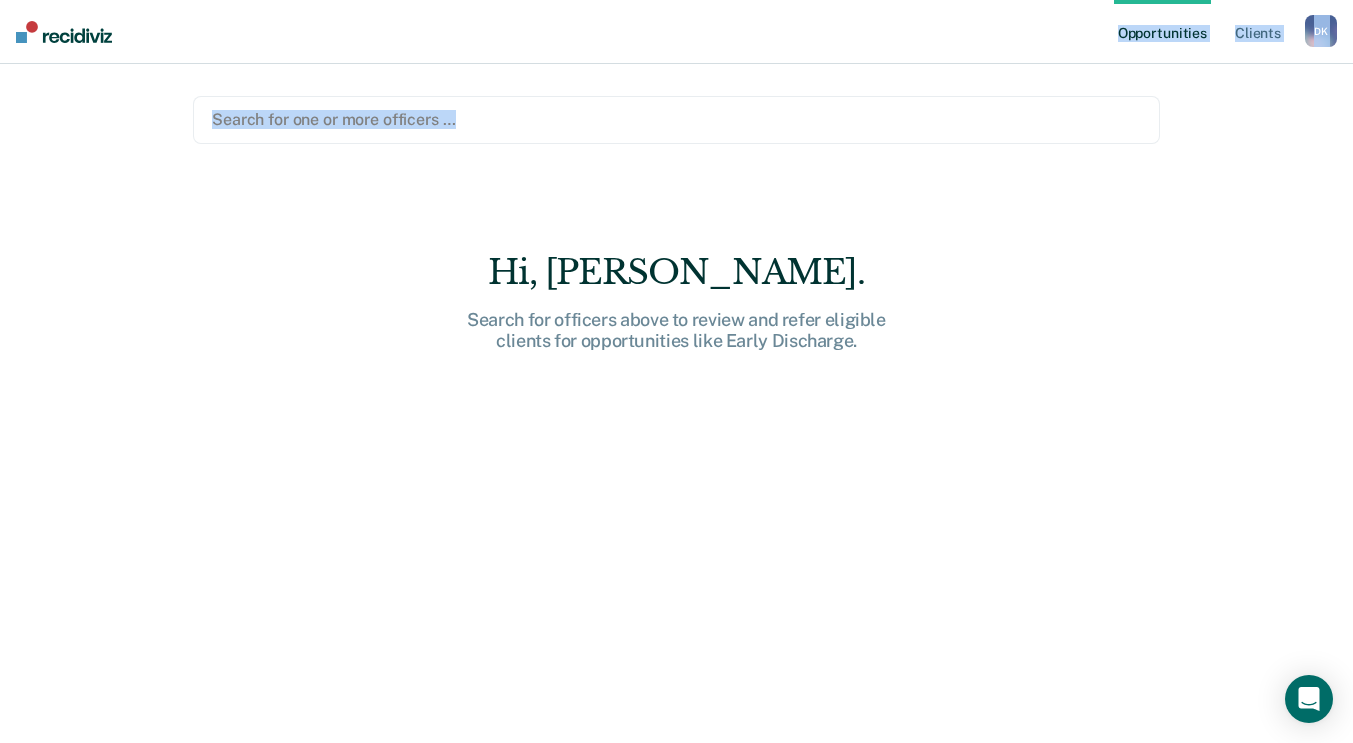 drag, startPoint x: 840, startPoint y: 29, endPoint x: 809, endPoint y: 104, distance: 81.154175 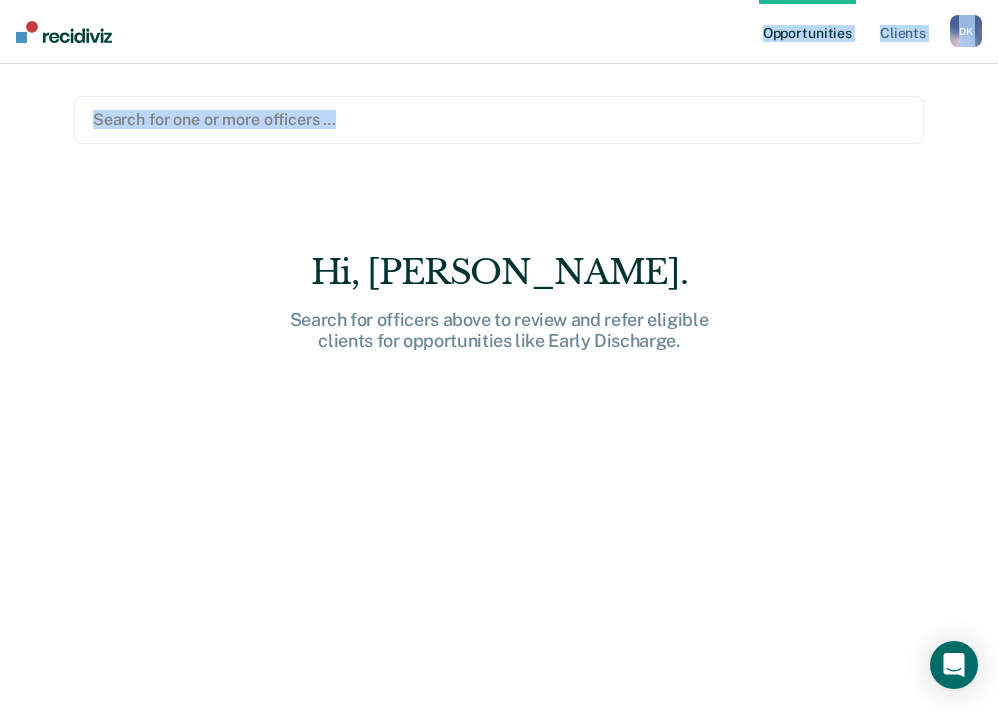 scroll, scrollTop: 28, scrollLeft: 0, axis: vertical 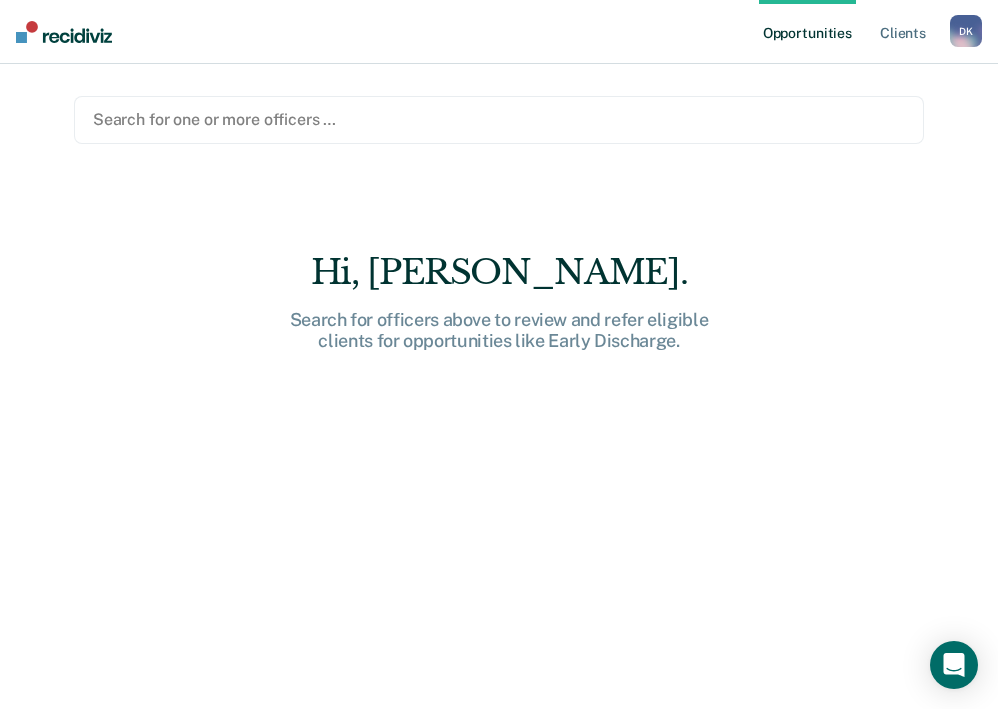 click on "Search for one or more officers … Hi, Dawn. Search for officers above to review and refer eligible clients for
opportunities like Early Discharge." at bounding box center [499, 362] 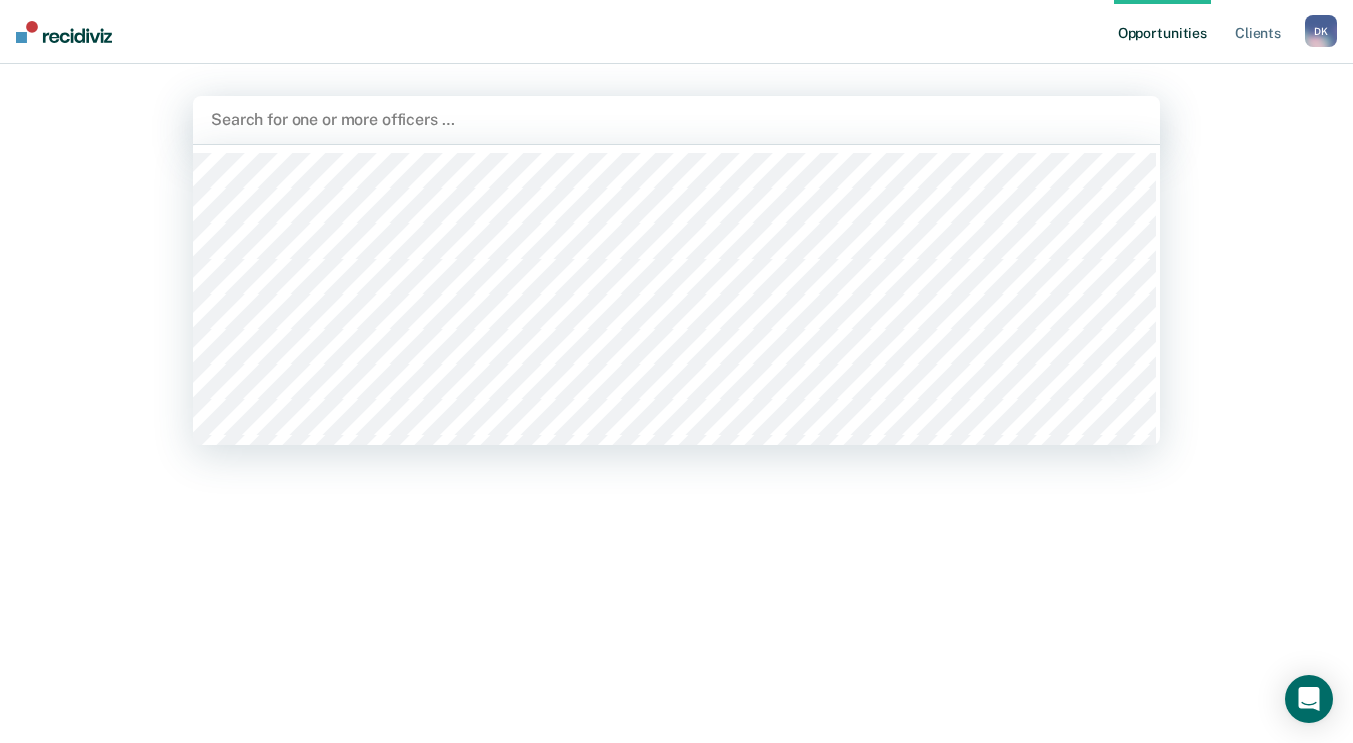 click on "Search for one or more officers …" at bounding box center (676, 120) 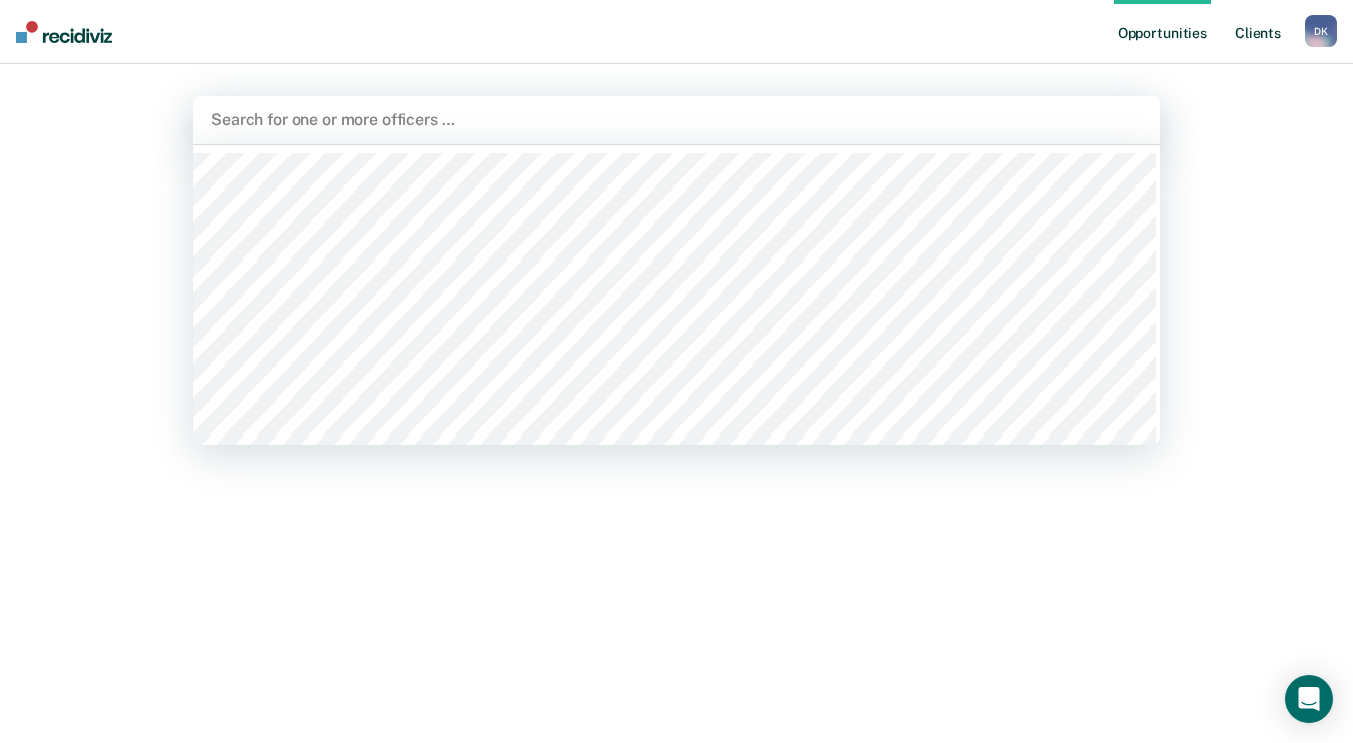 click on "Client s" at bounding box center [1258, 32] 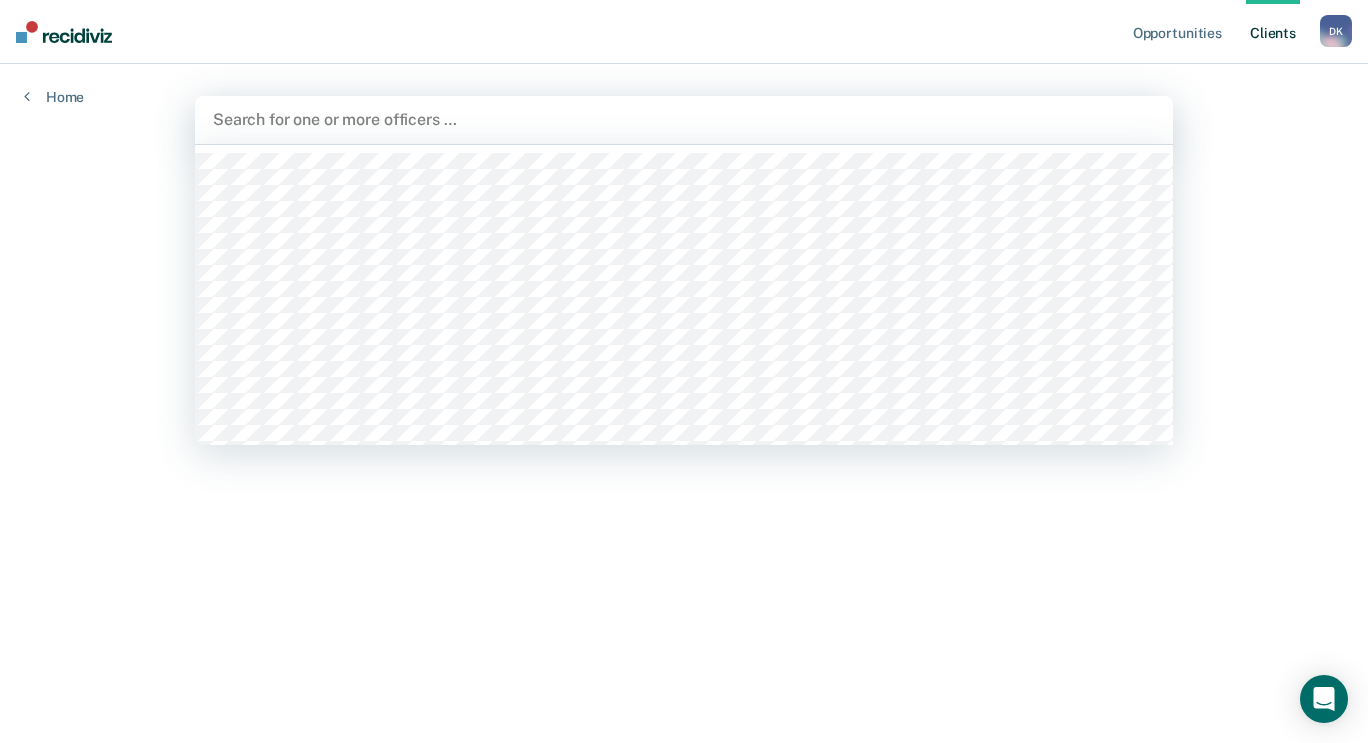 click at bounding box center (684, 119) 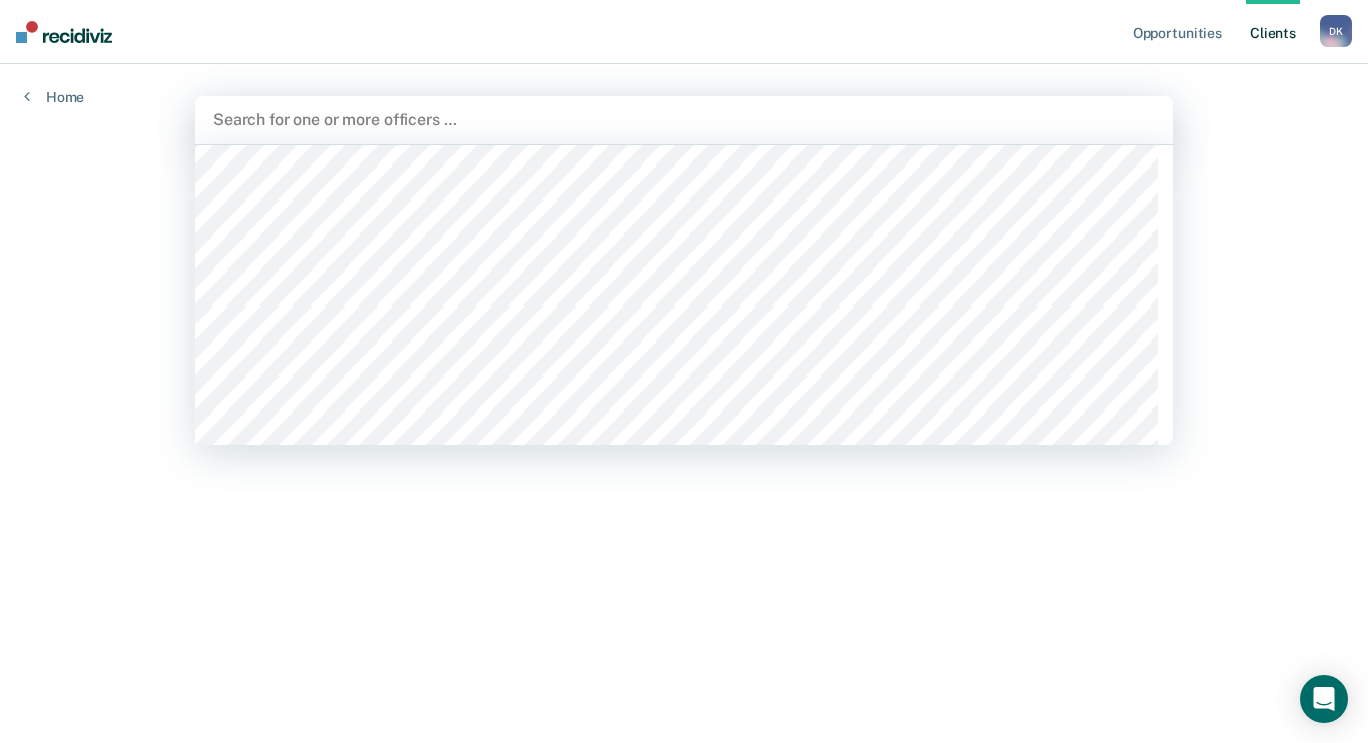 scroll, scrollTop: 9446, scrollLeft: 0, axis: vertical 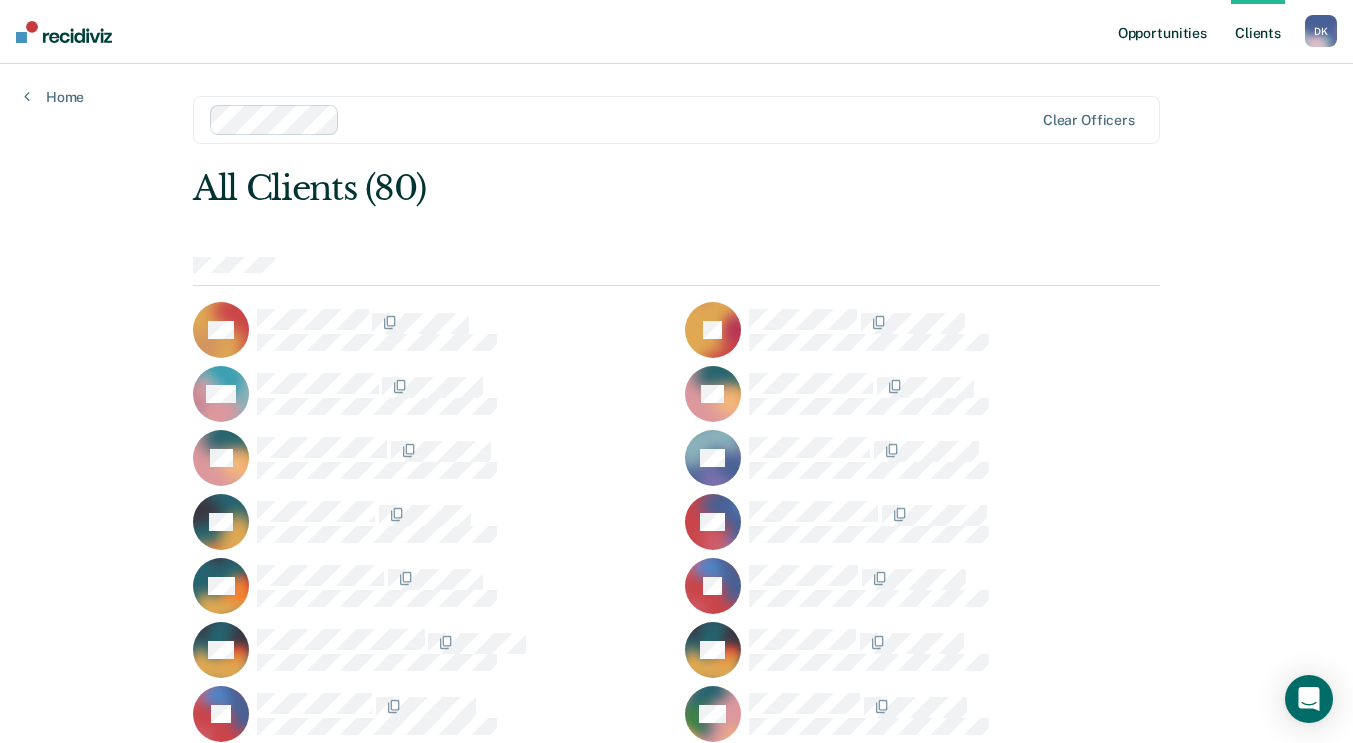 click on "Opportunities" at bounding box center (1162, 32) 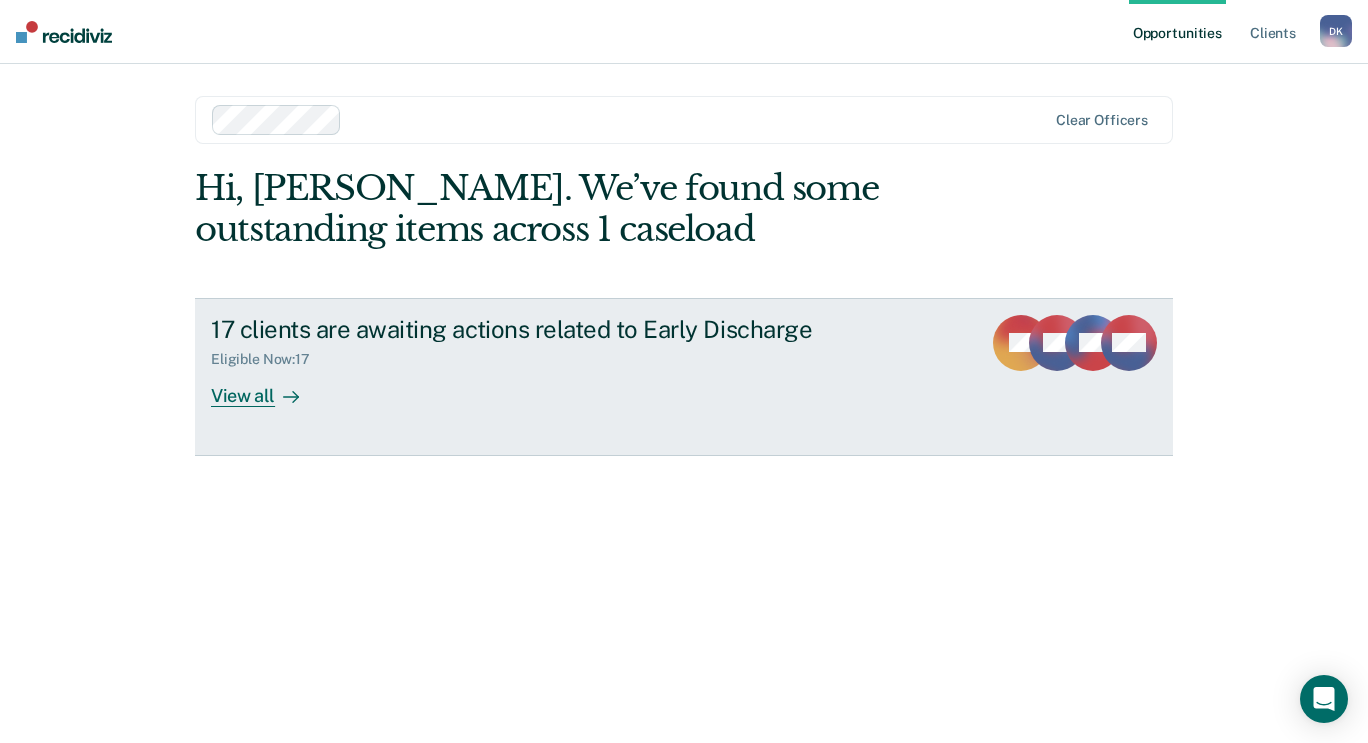 click on "View all" at bounding box center [267, 387] 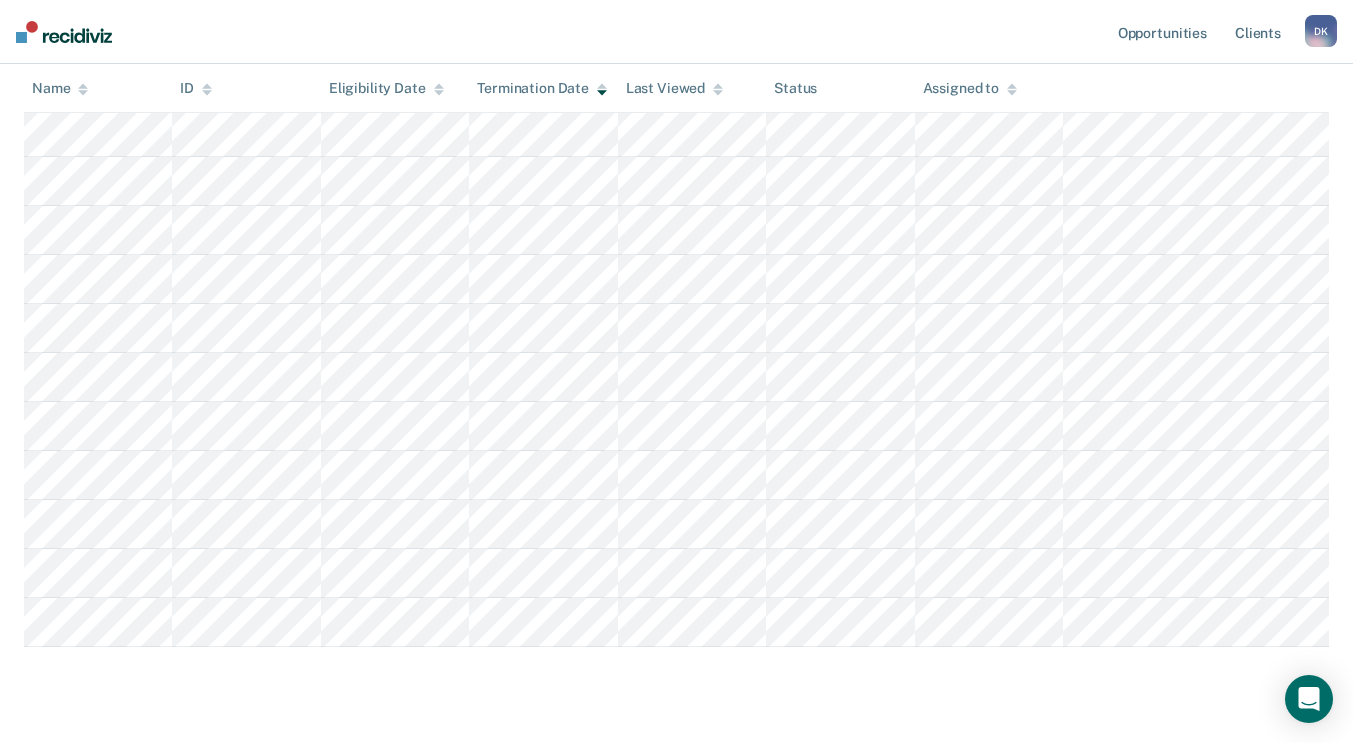 scroll, scrollTop: 563, scrollLeft: 0, axis: vertical 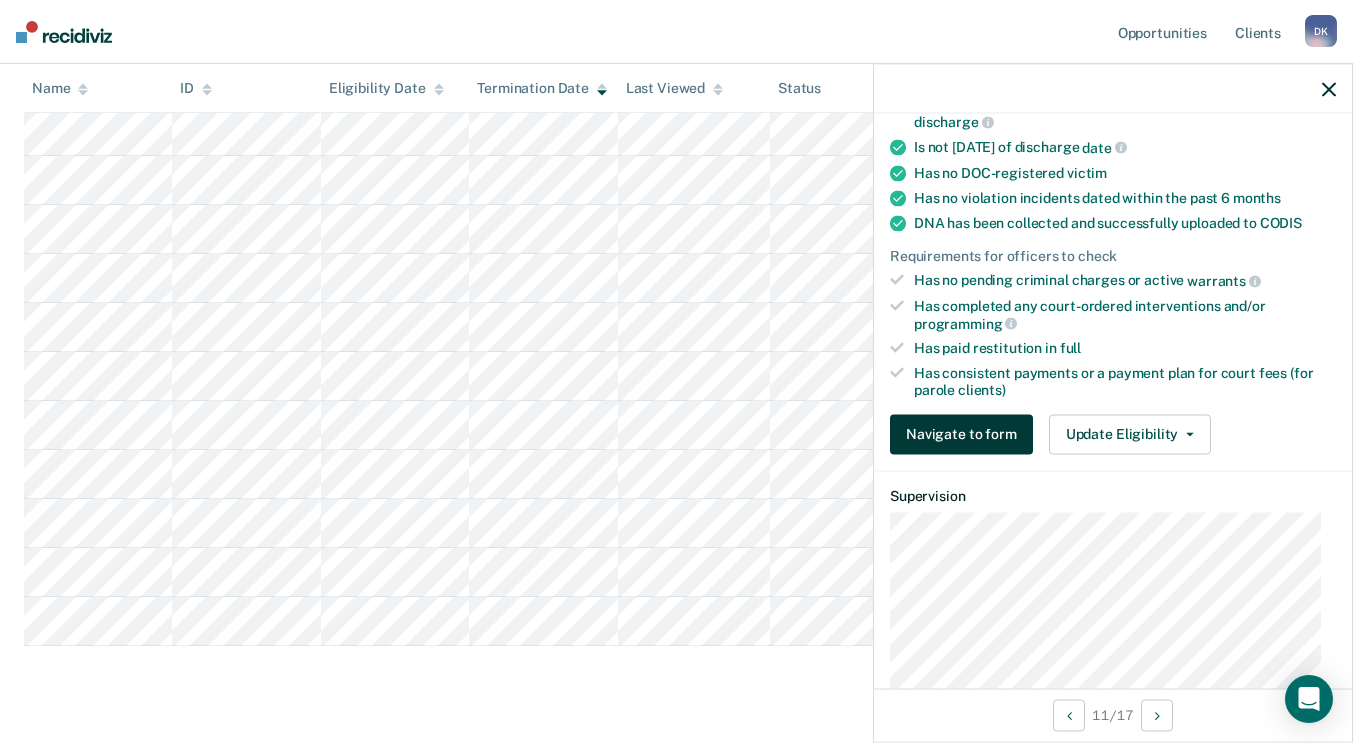 click on "Navigate to form" at bounding box center (961, 434) 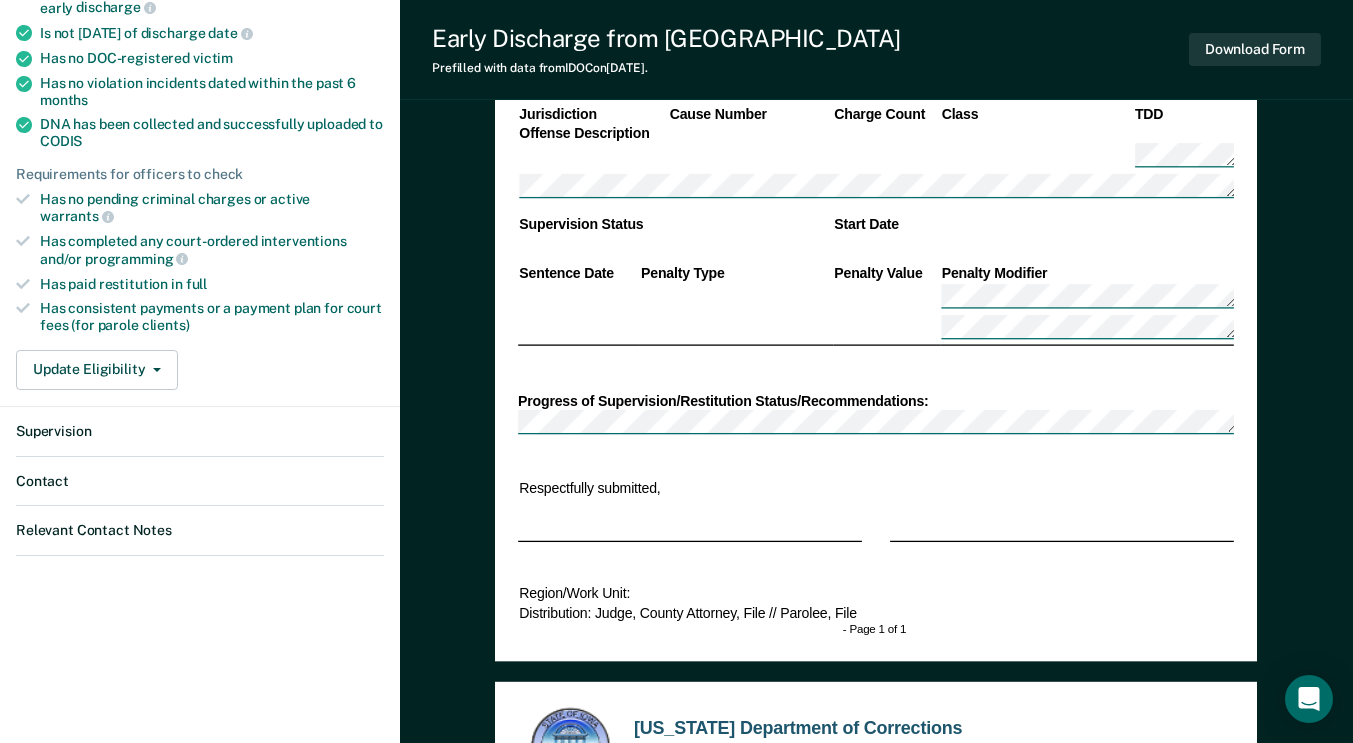 scroll, scrollTop: 0, scrollLeft: 0, axis: both 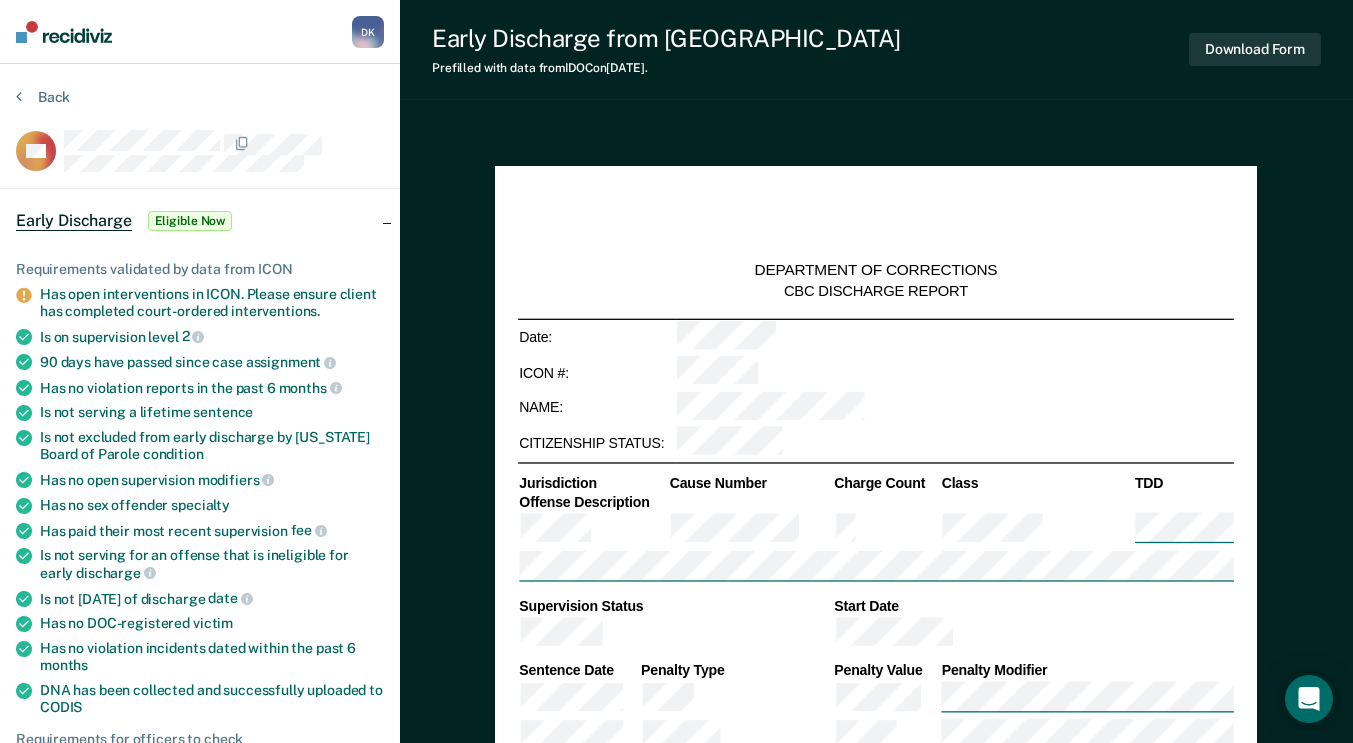 type on "x" 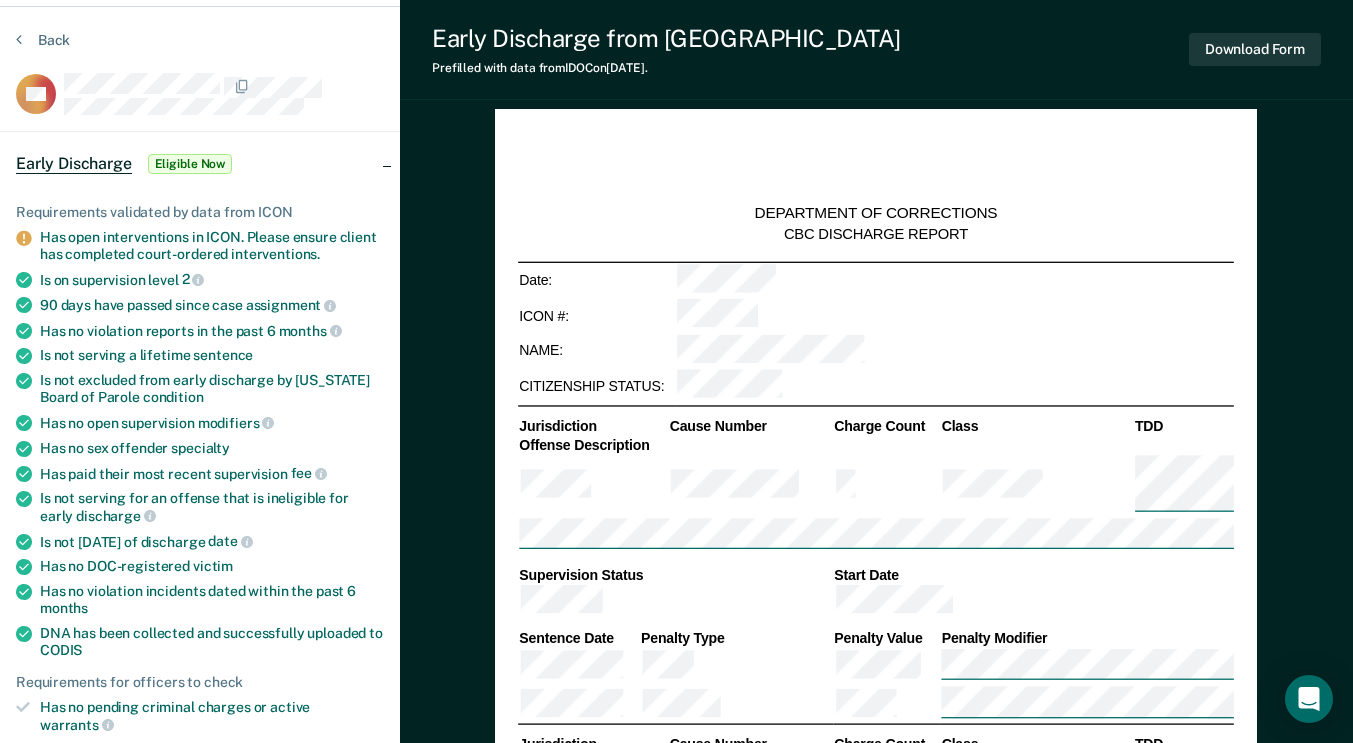 scroll, scrollTop: 0, scrollLeft: 0, axis: both 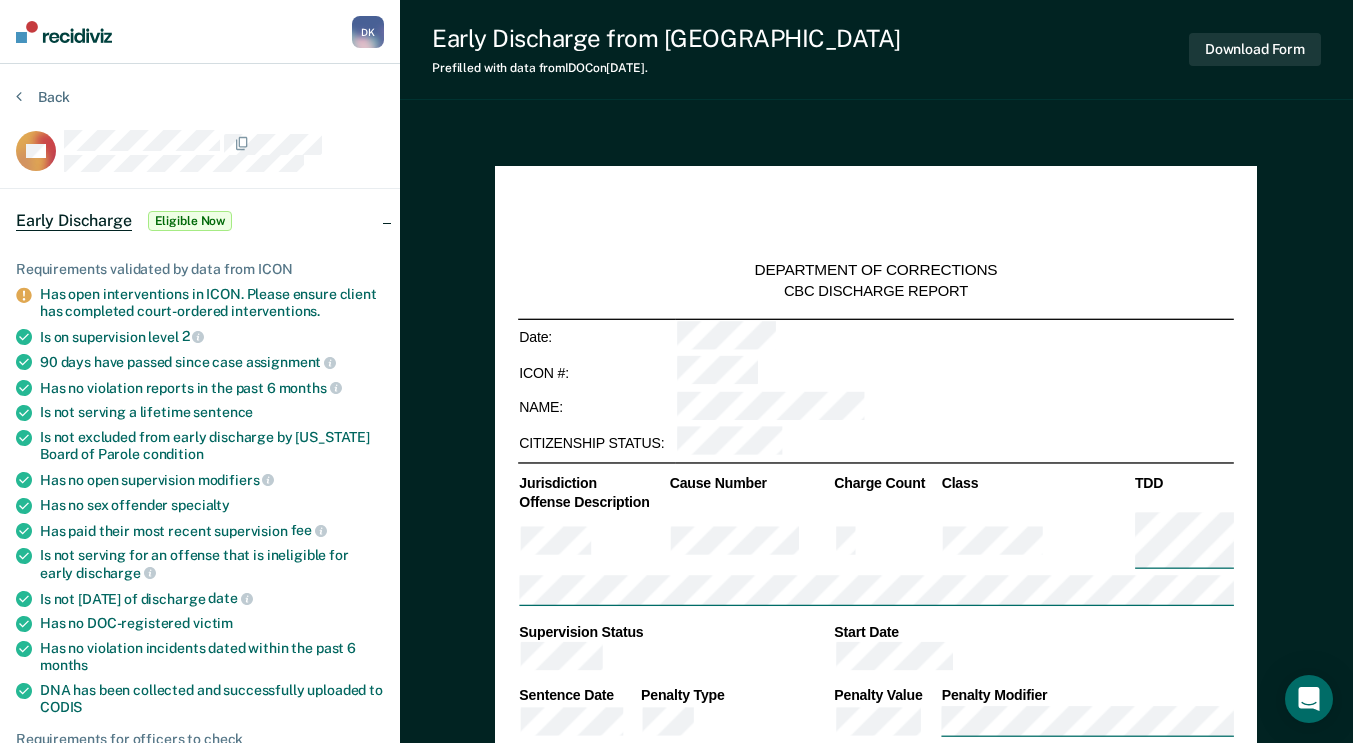 click on "Back" at bounding box center (200, 109) 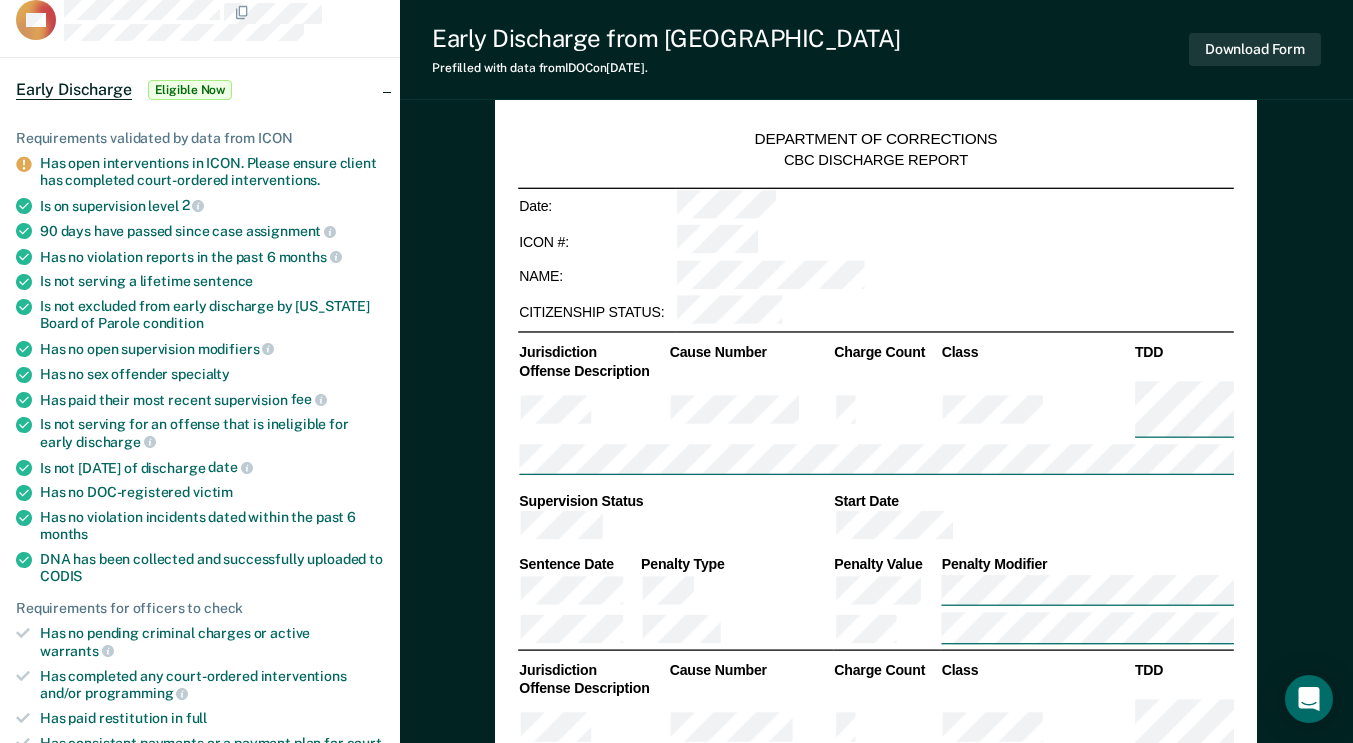 scroll, scrollTop: 0, scrollLeft: 0, axis: both 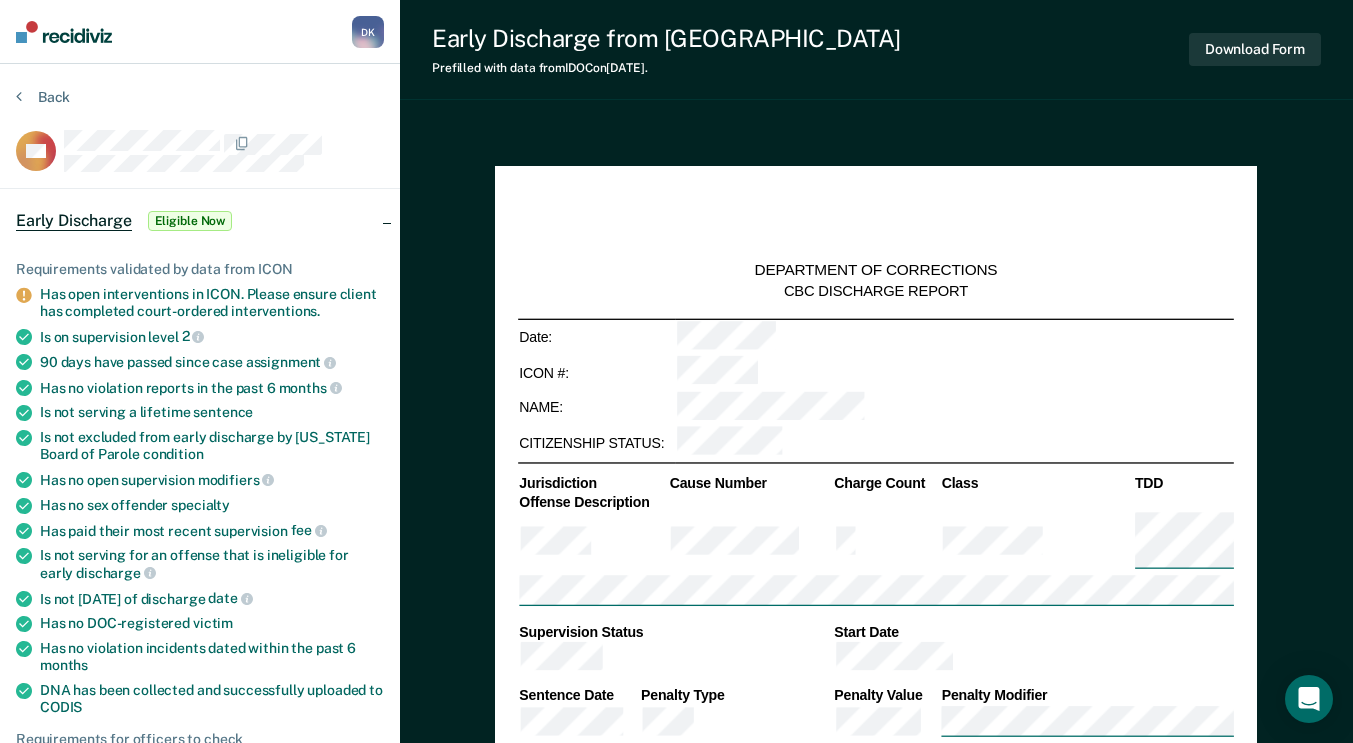 click on "Early Discharge from Parole Prefilled with data from  IDOC  on  07-08-2025 .  Download Form" at bounding box center (876, 50) 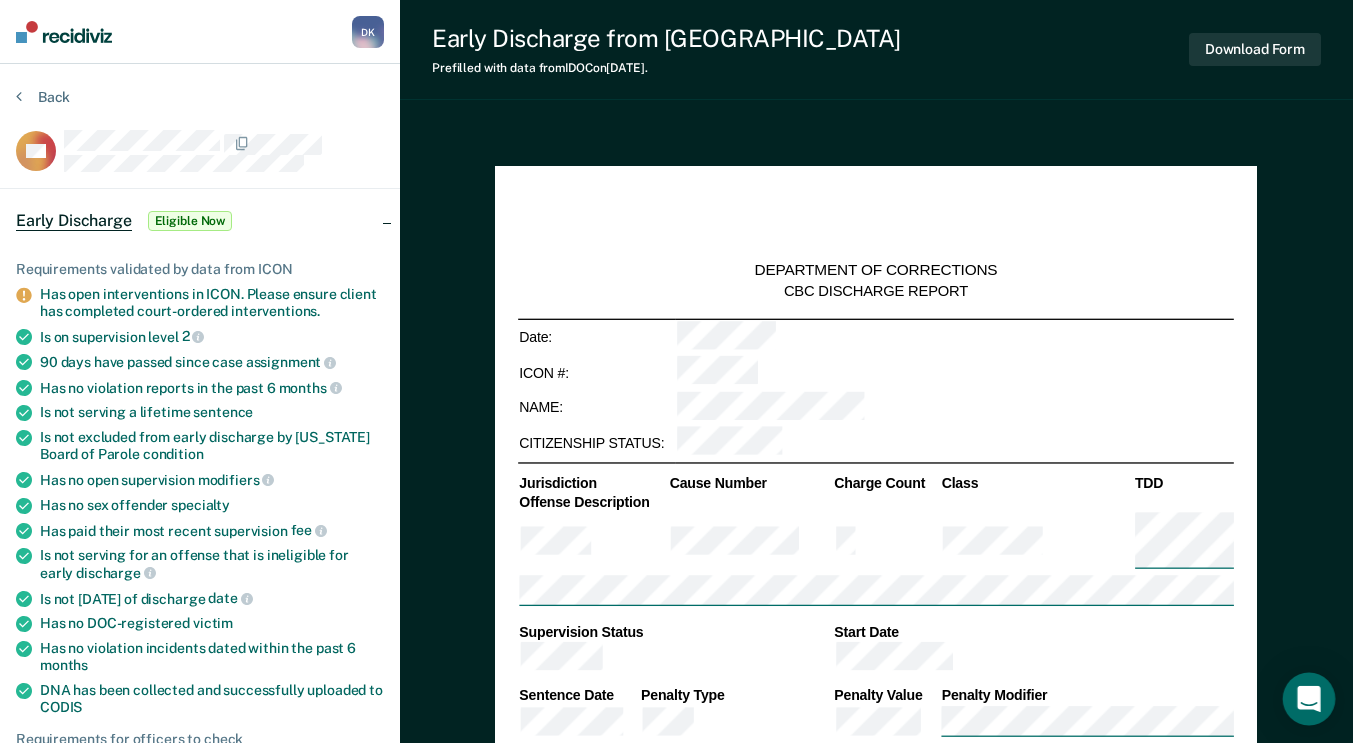 click 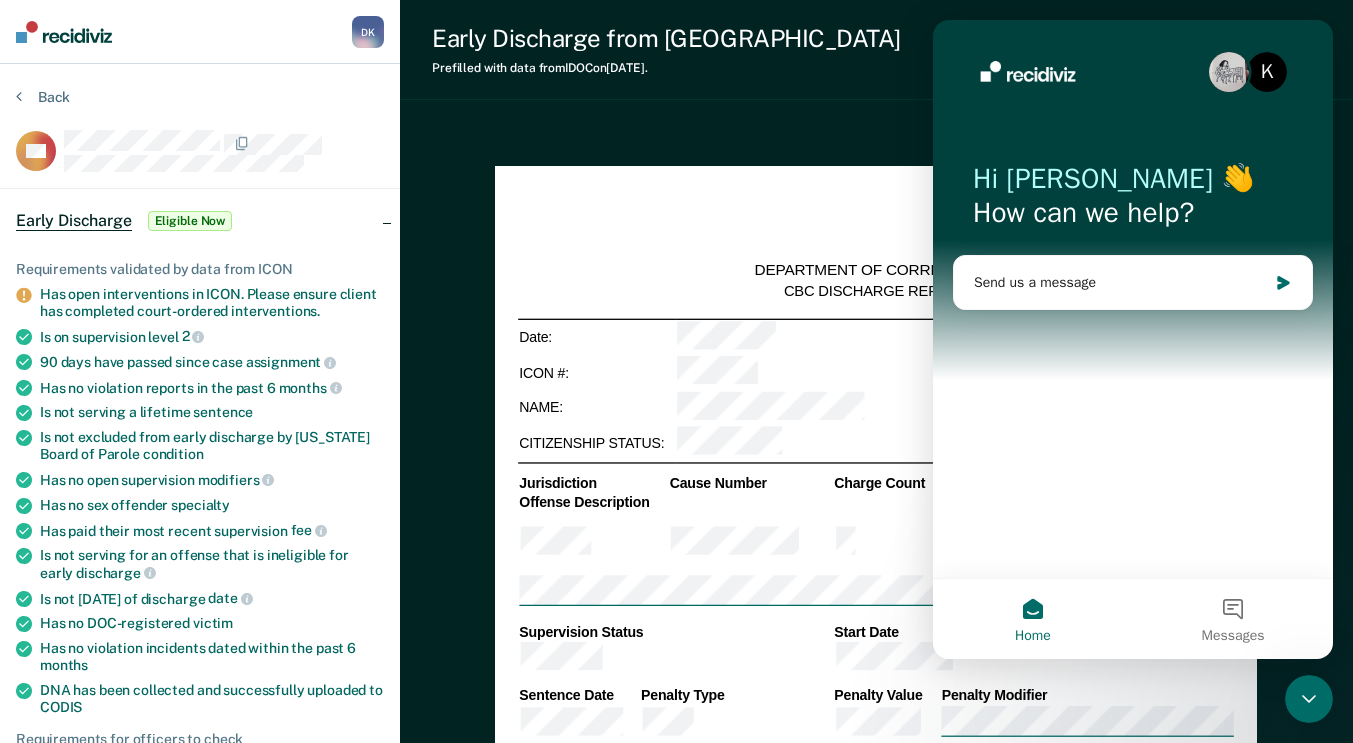 click on "Messages" at bounding box center (1233, 619) 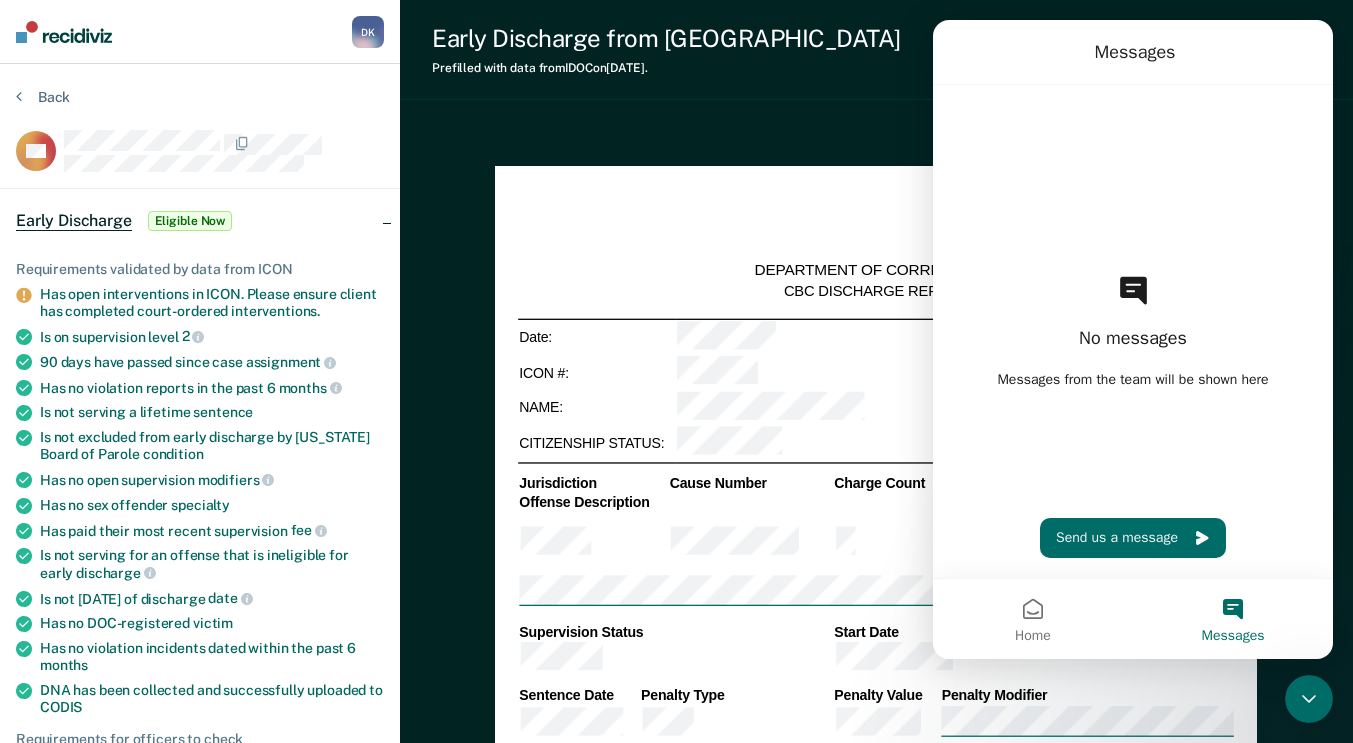 click on "Early Discharge from Parole Prefilled with data from  IDOC  on  07-08-2025 .  Download Form" at bounding box center (876, 50) 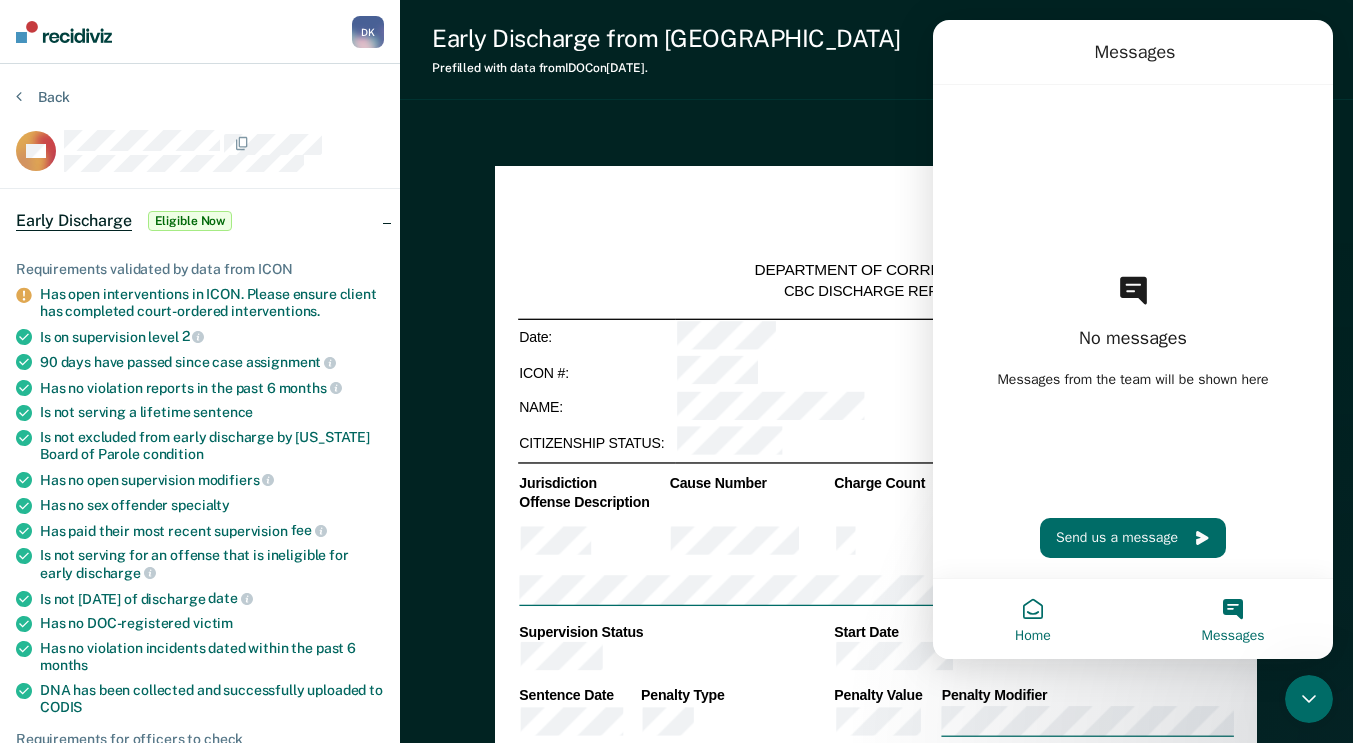 click on "Home" at bounding box center [1033, 619] 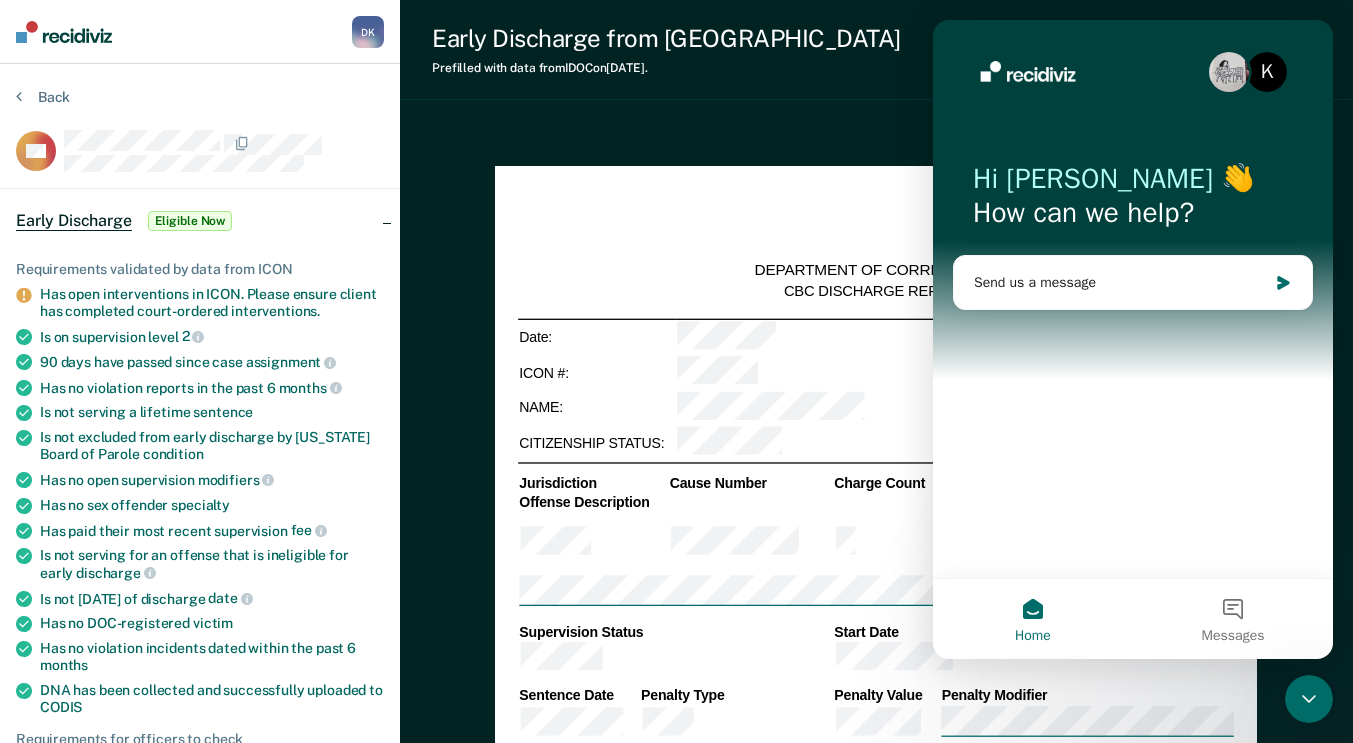 click on "K" at bounding box center (1267, 72) 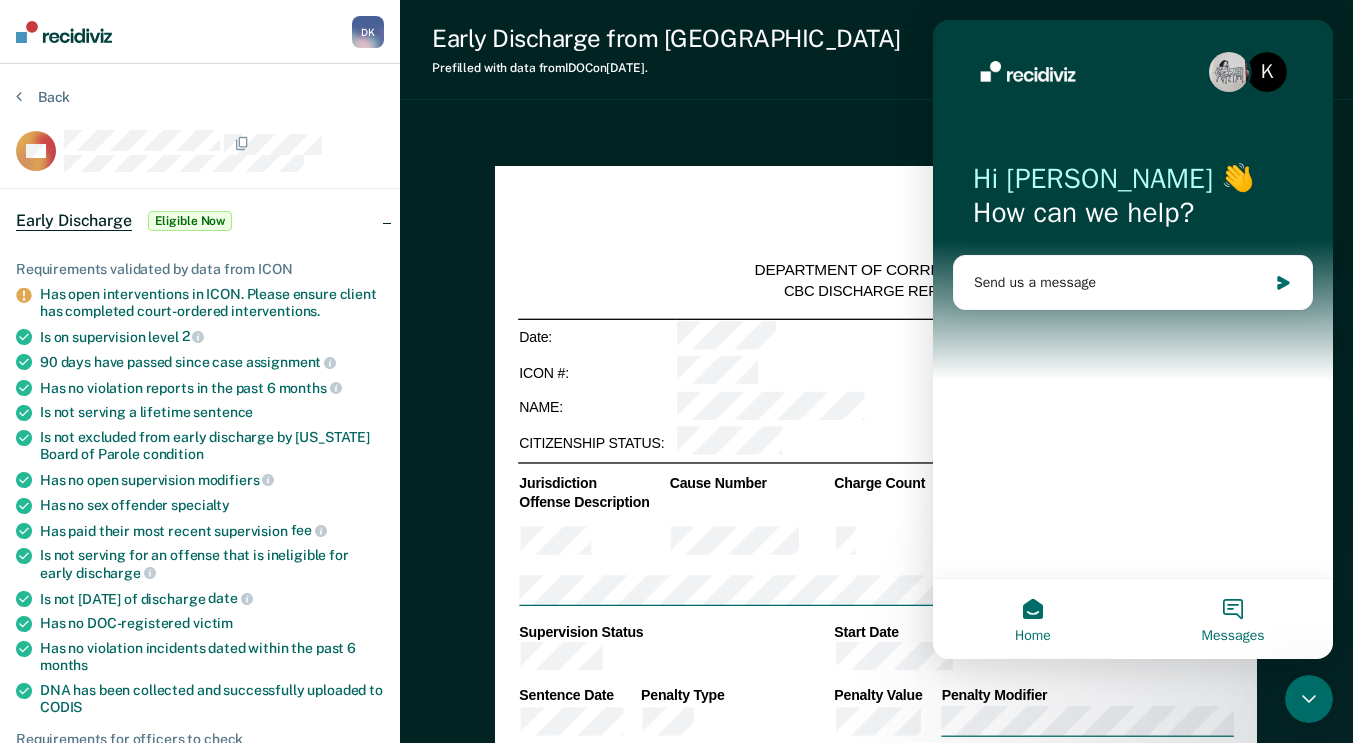 click on "Messages" at bounding box center [1233, 619] 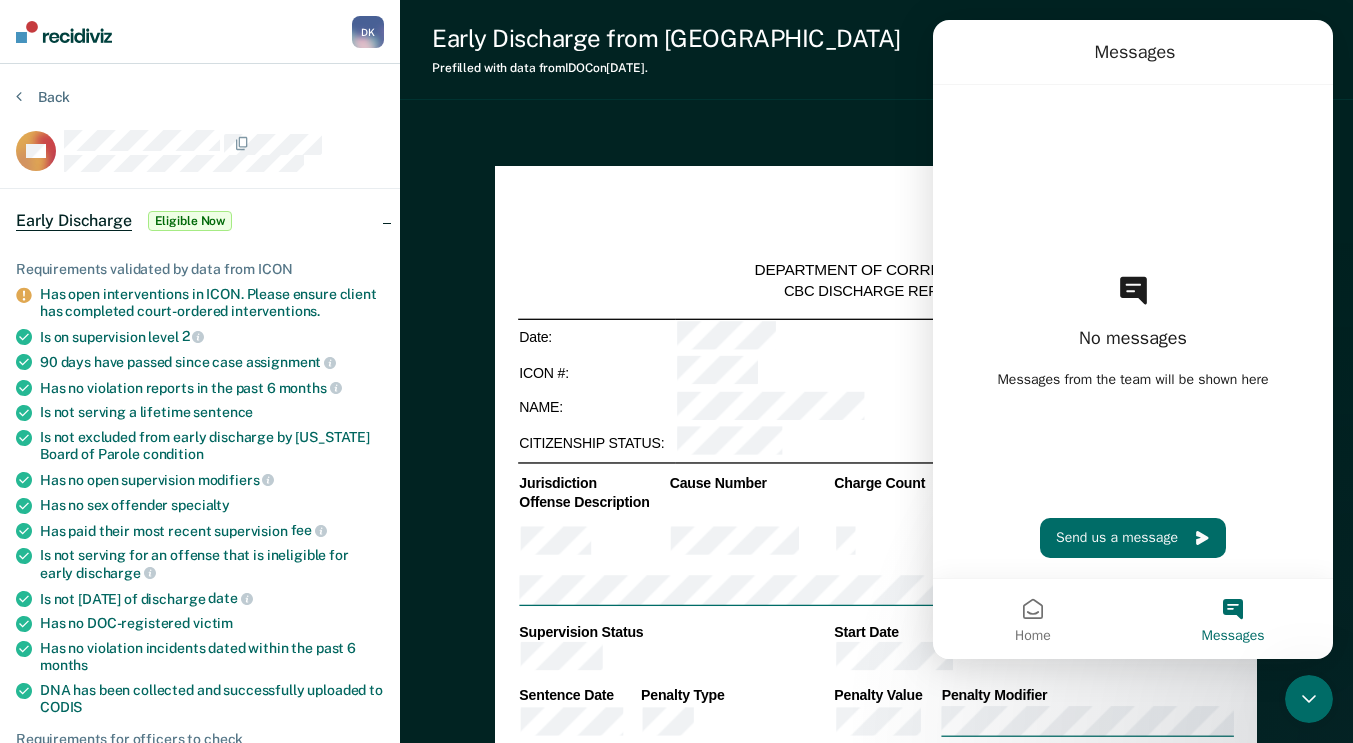 click on "Early Discharge from Parole Prefilled with data from  IDOC  on  07-08-2025 .  Download Form" at bounding box center (876, 50) 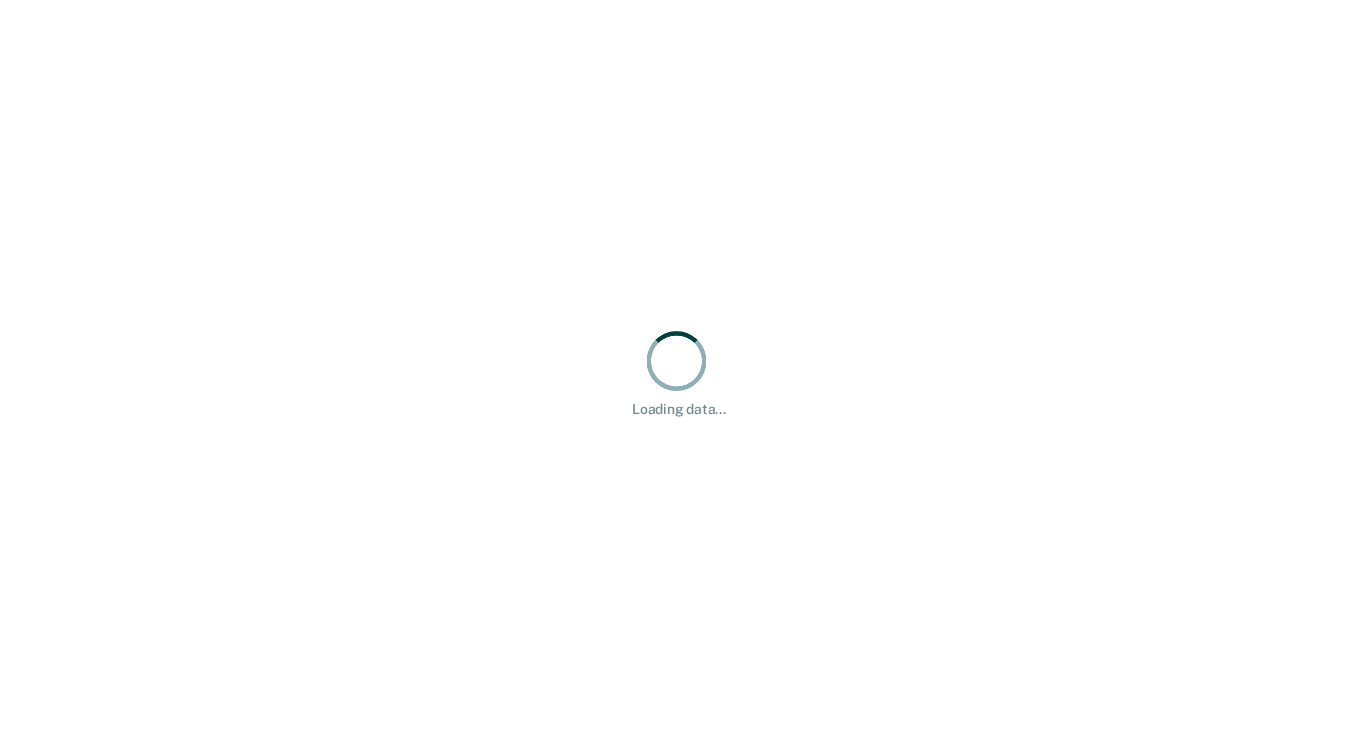 scroll, scrollTop: 0, scrollLeft: 0, axis: both 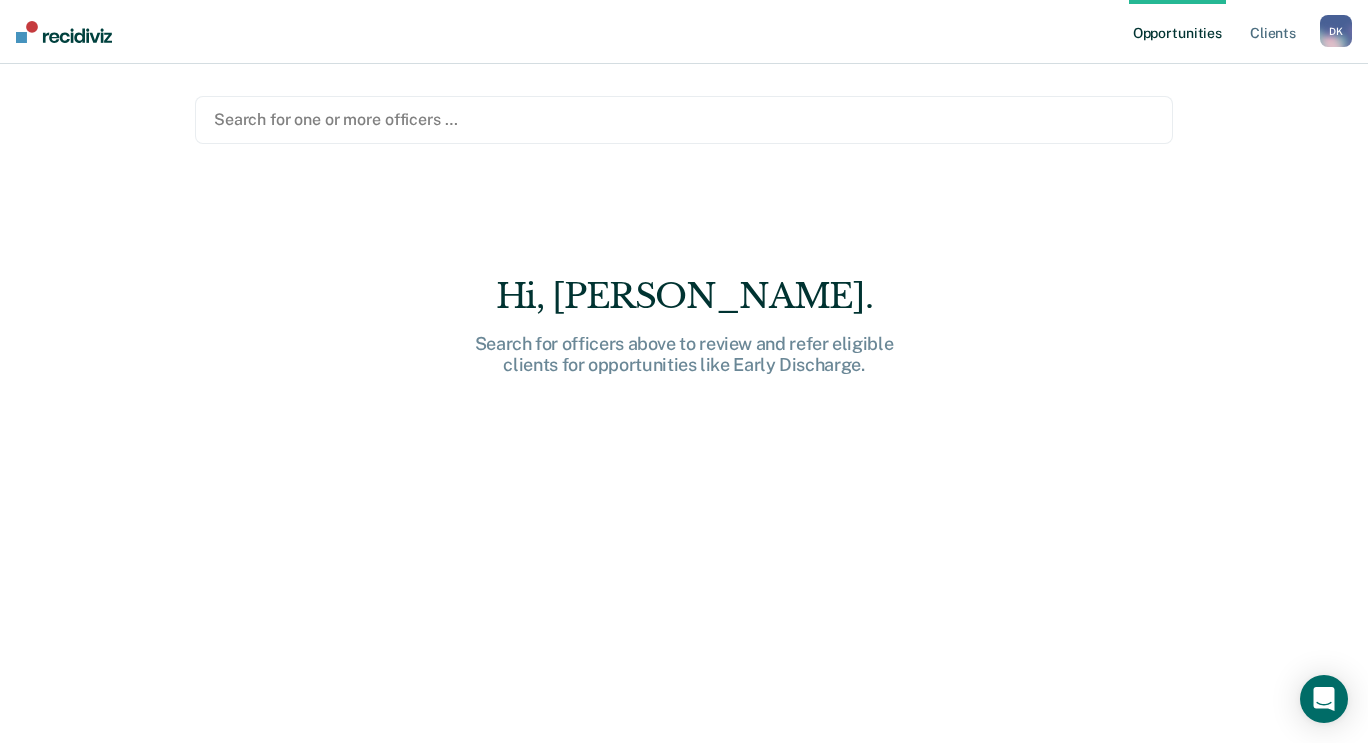 click on "D K" at bounding box center [1336, 31] 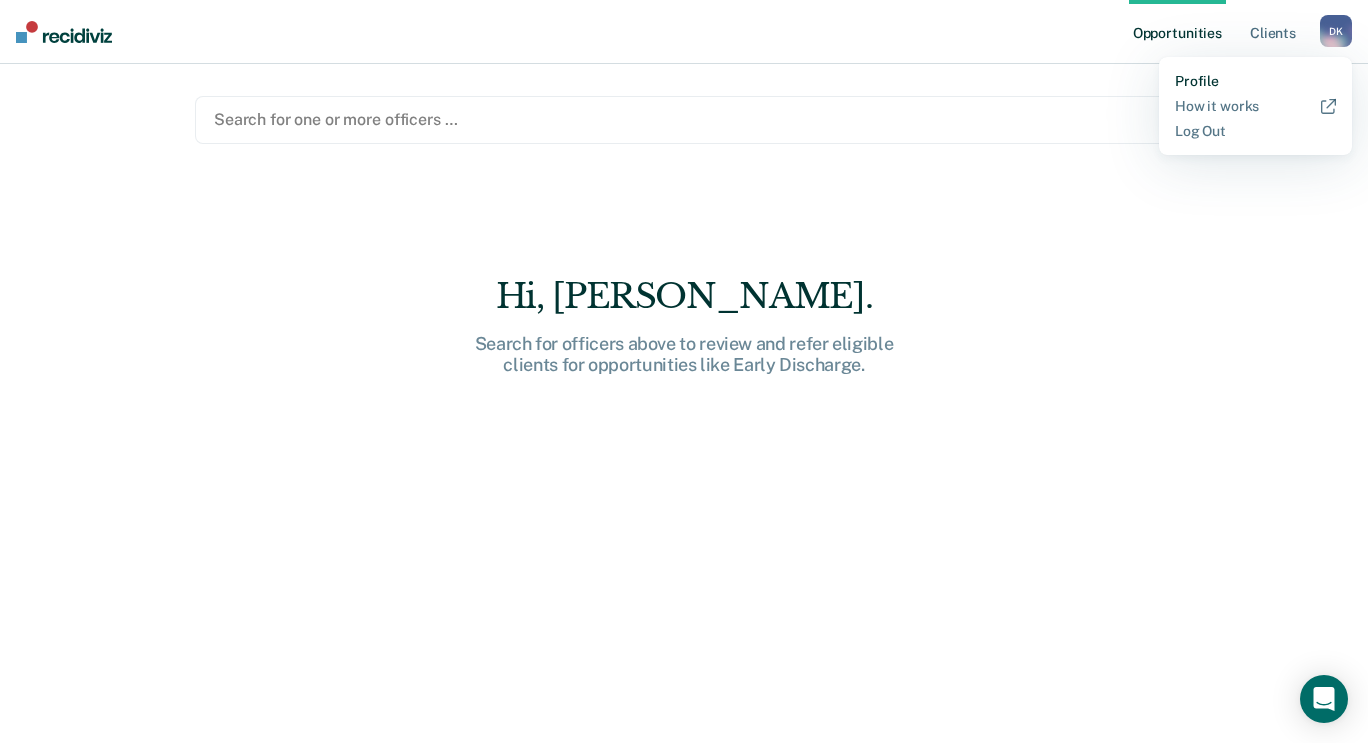 click on "Profile" at bounding box center (1255, 81) 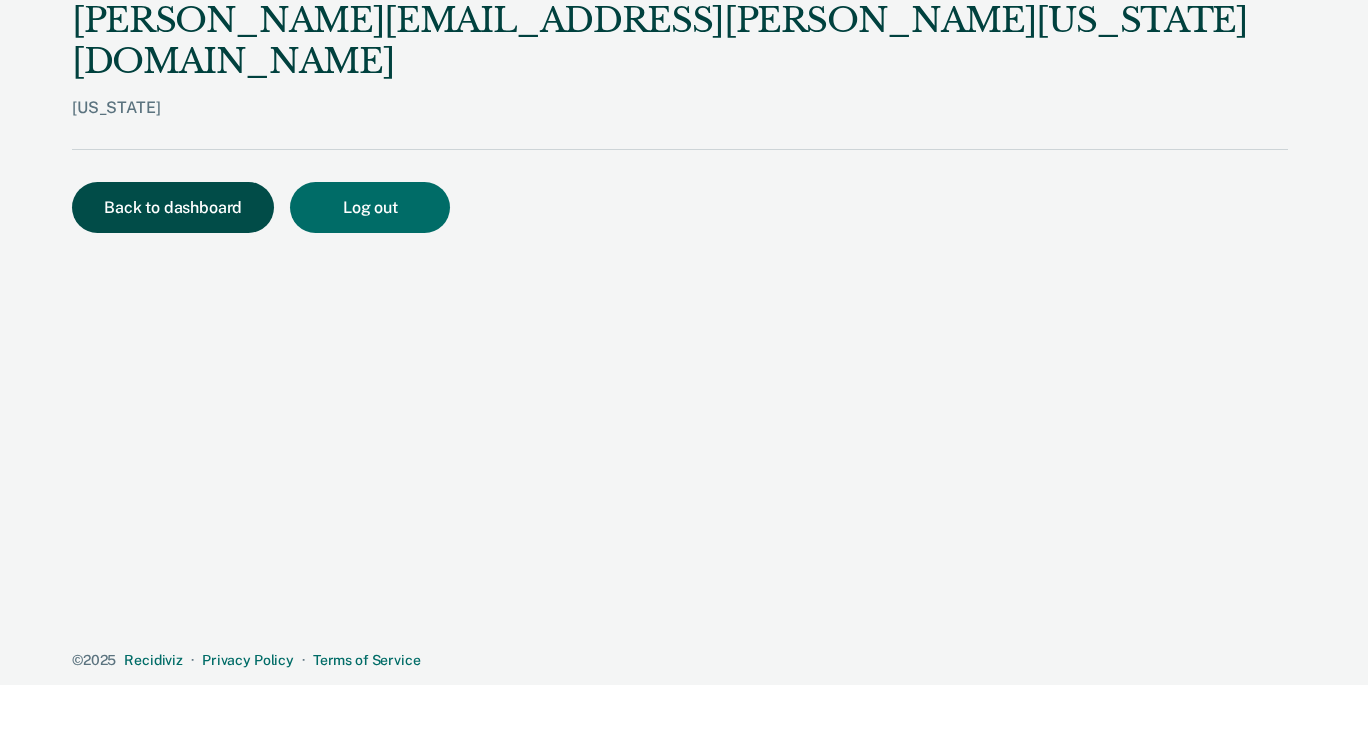 click on "Back to dashboard" at bounding box center (173, 207) 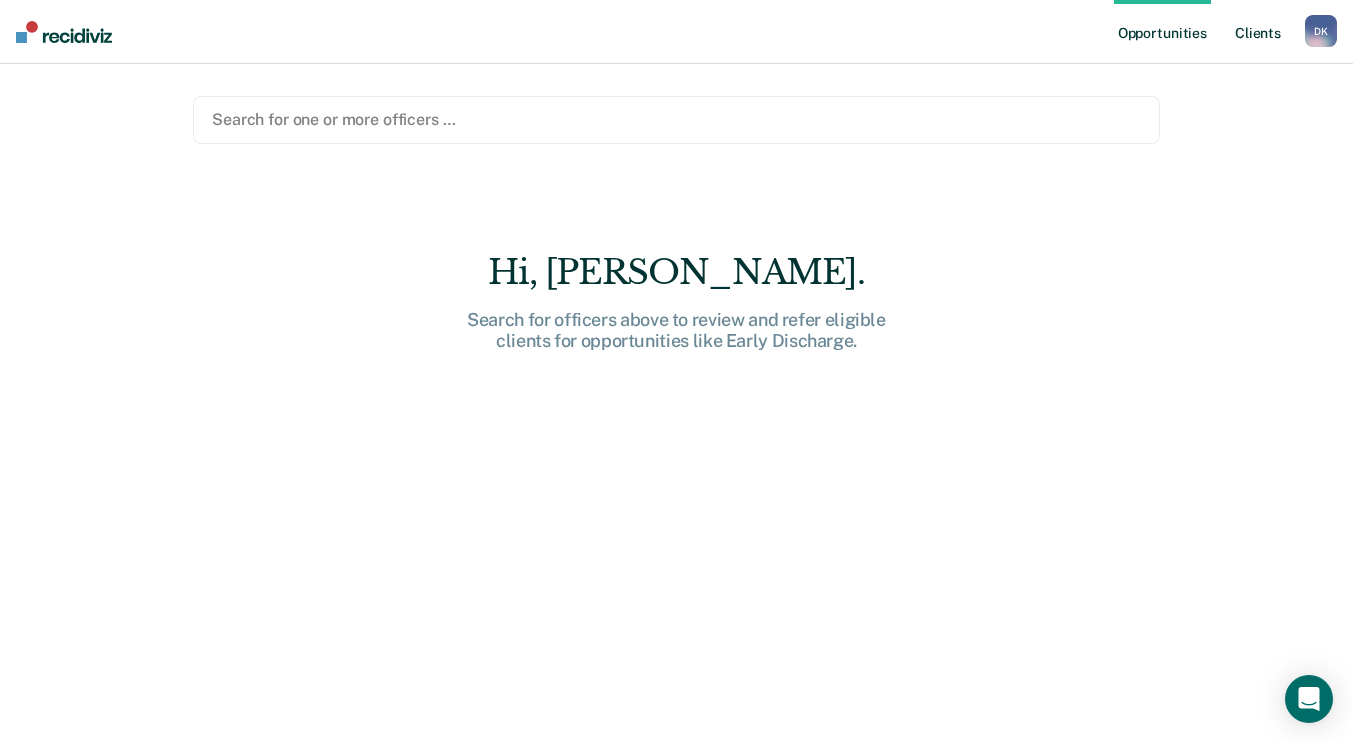 click on "Client s" at bounding box center [1258, 32] 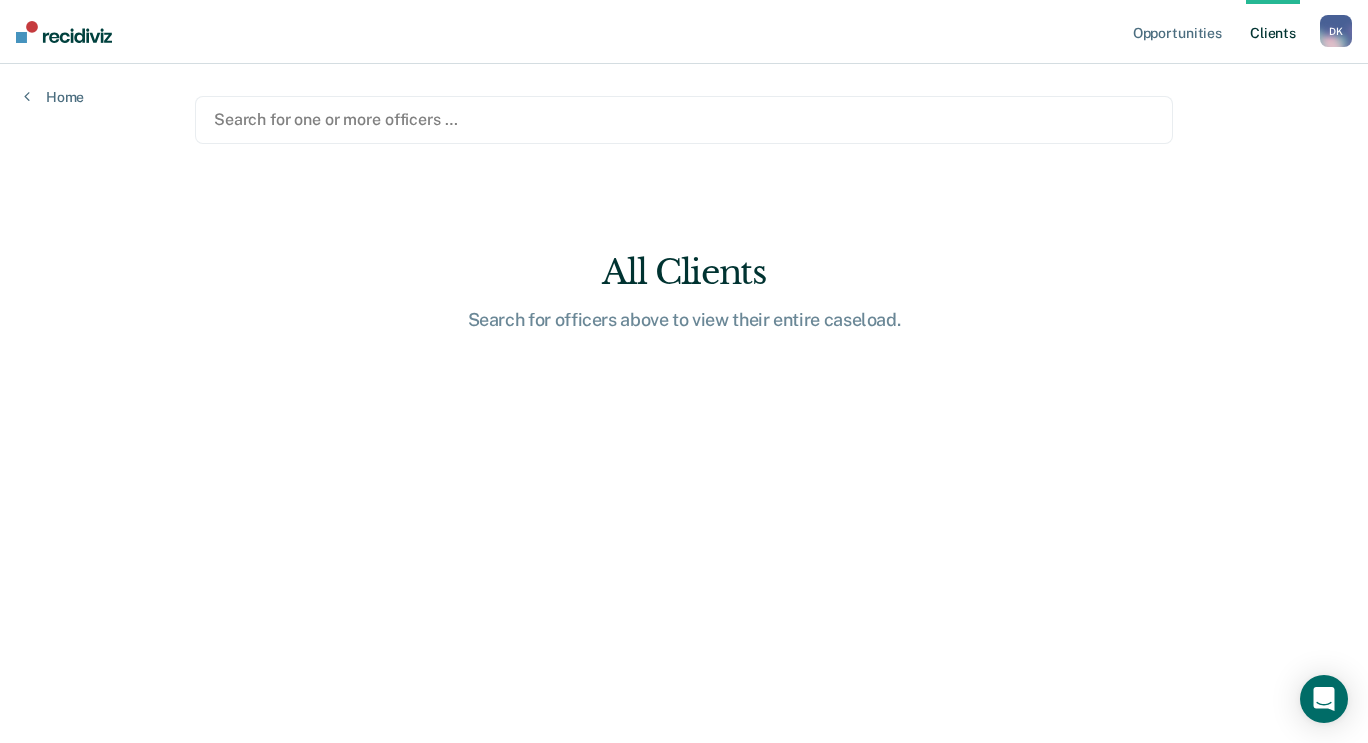 click at bounding box center [64, 32] 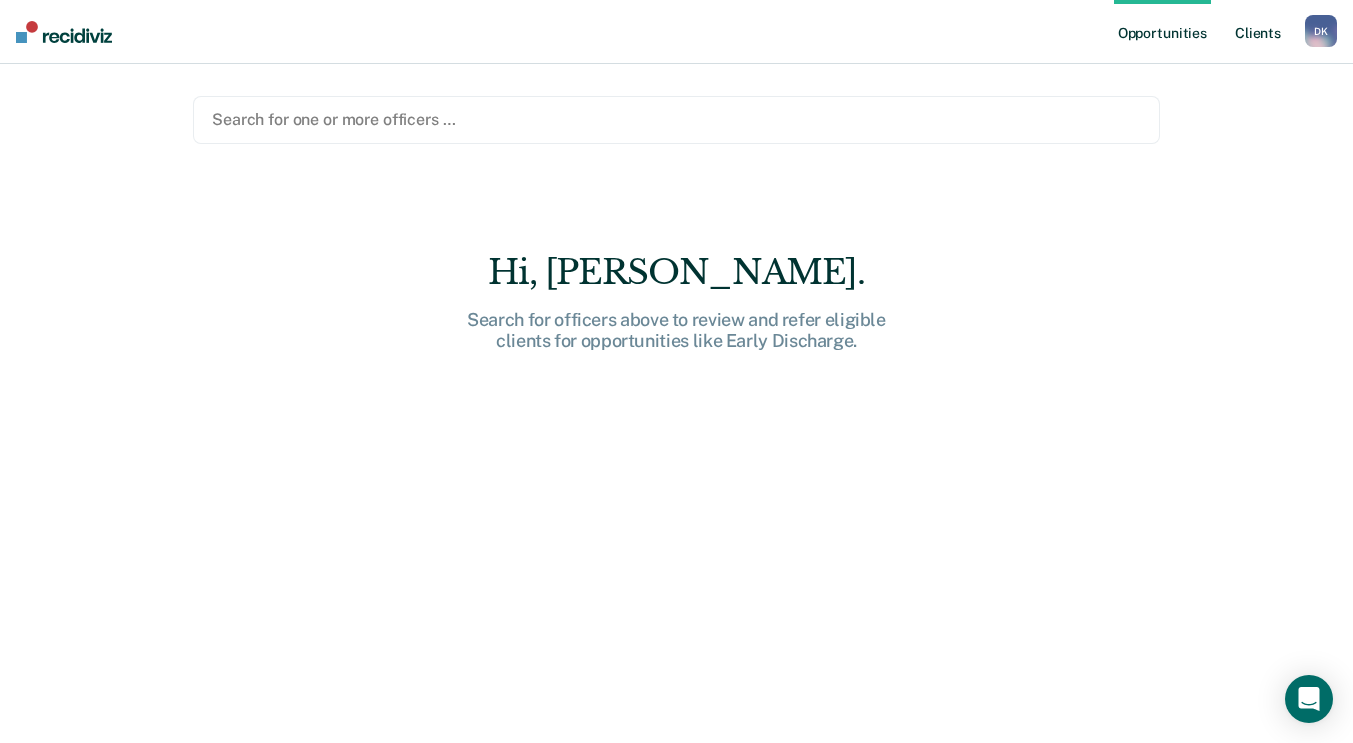 click on "Client s" at bounding box center (1258, 32) 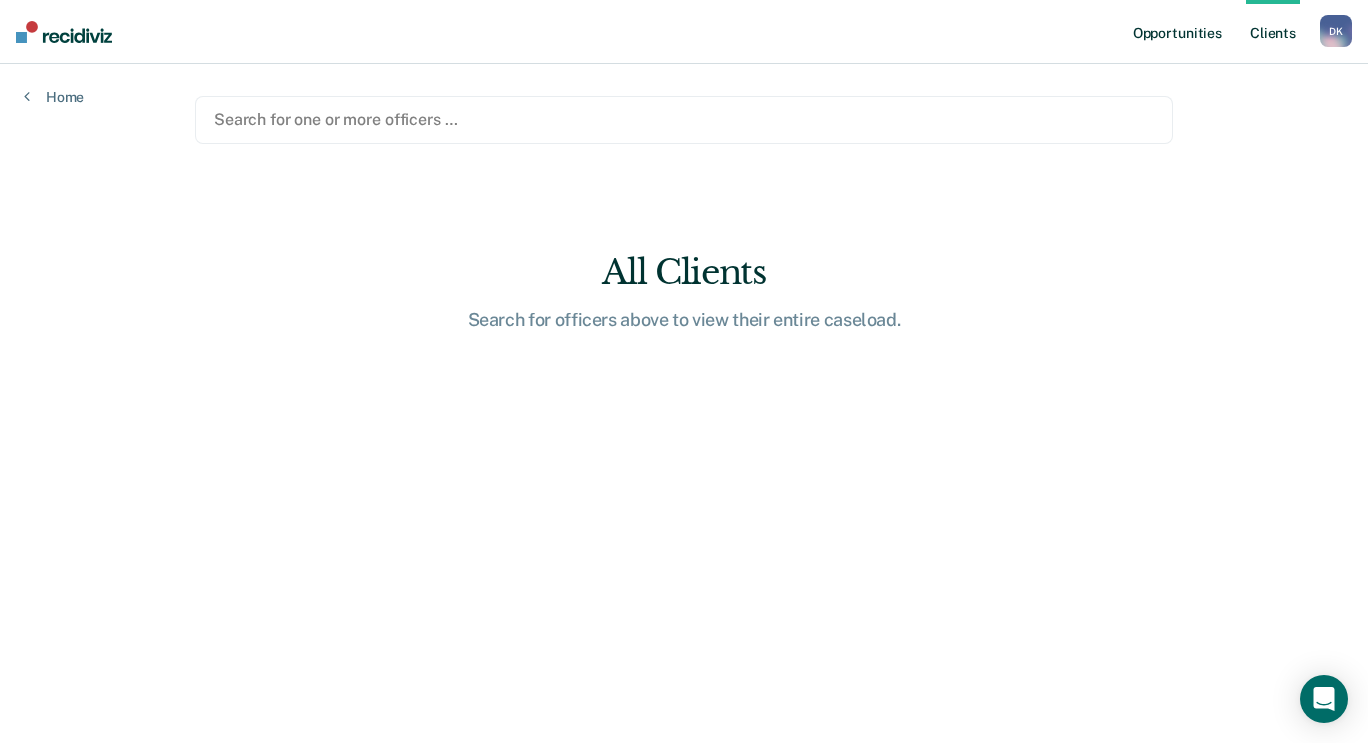 click on "Opportunities" at bounding box center (1177, 32) 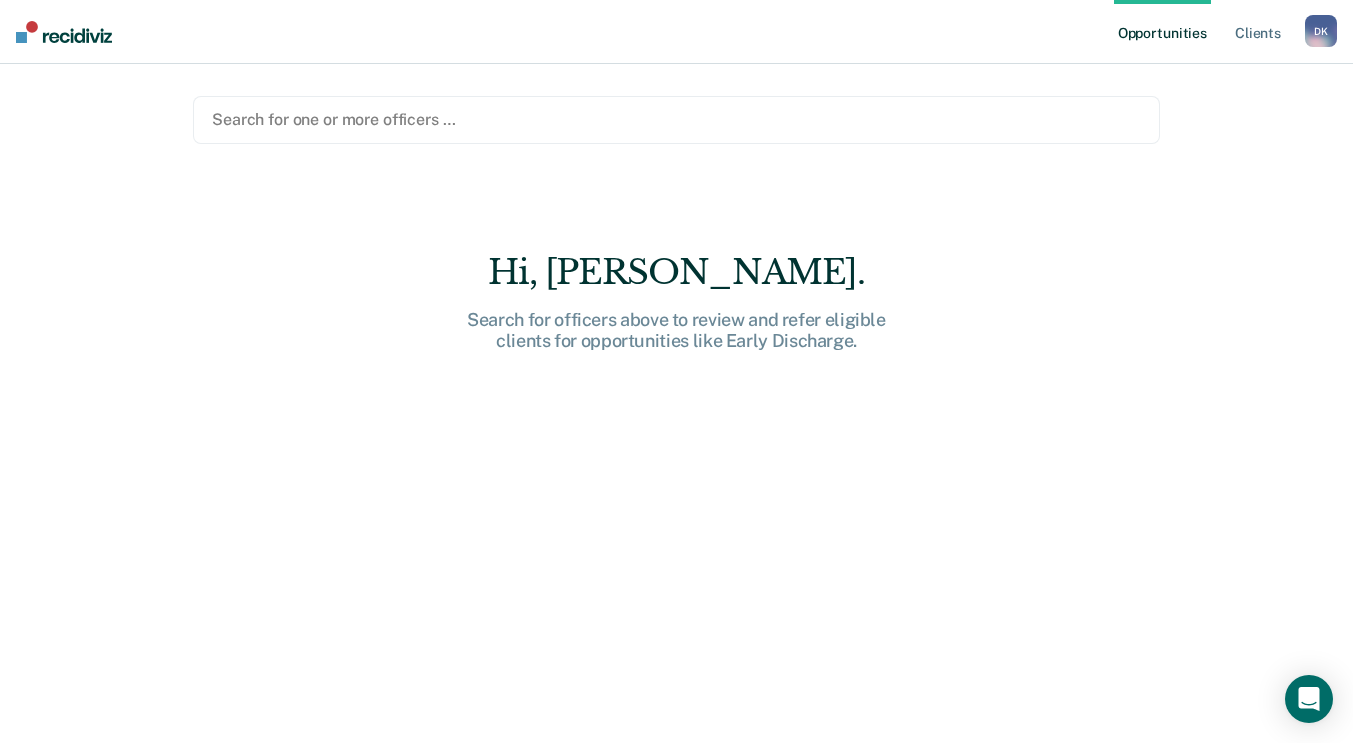click on "Hi, Dawn. Search for officers above to review and refer eligible clients for
opportunities like Early Discharge." at bounding box center (676, 511) 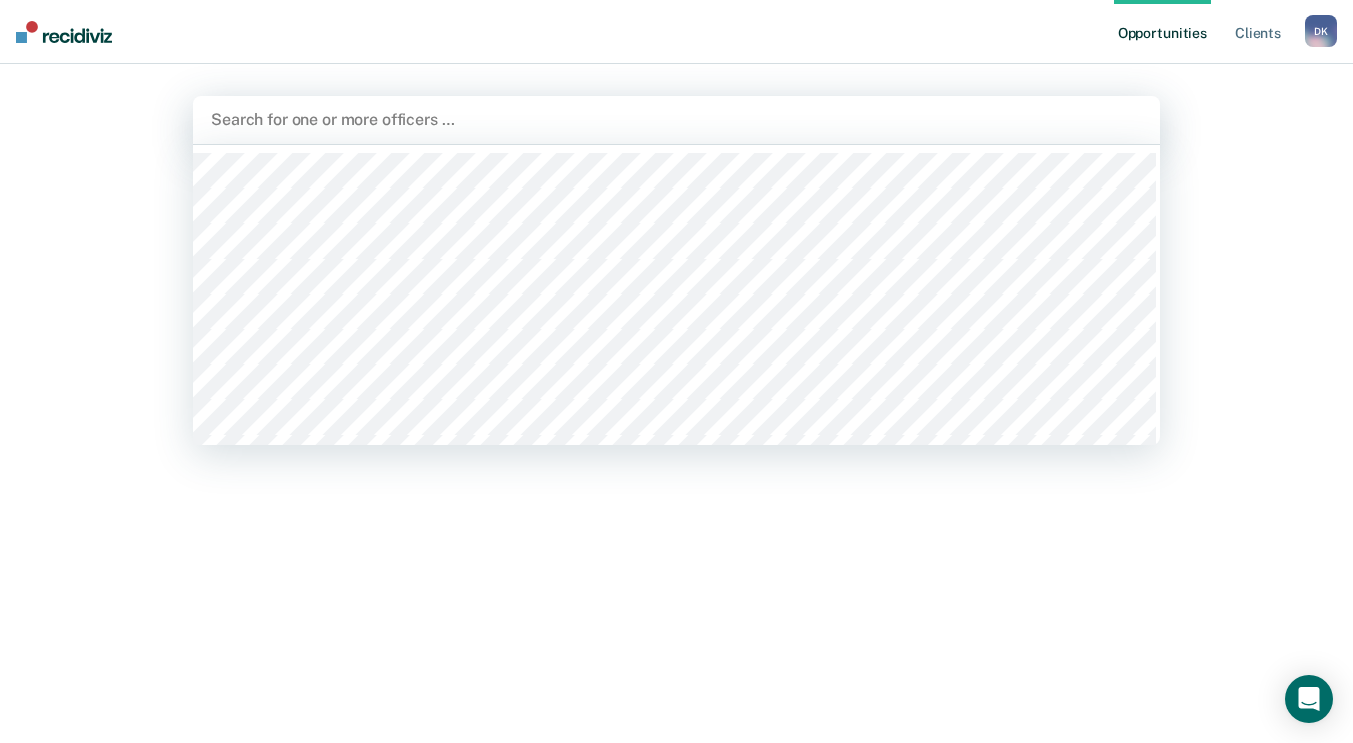 click at bounding box center [676, 119] 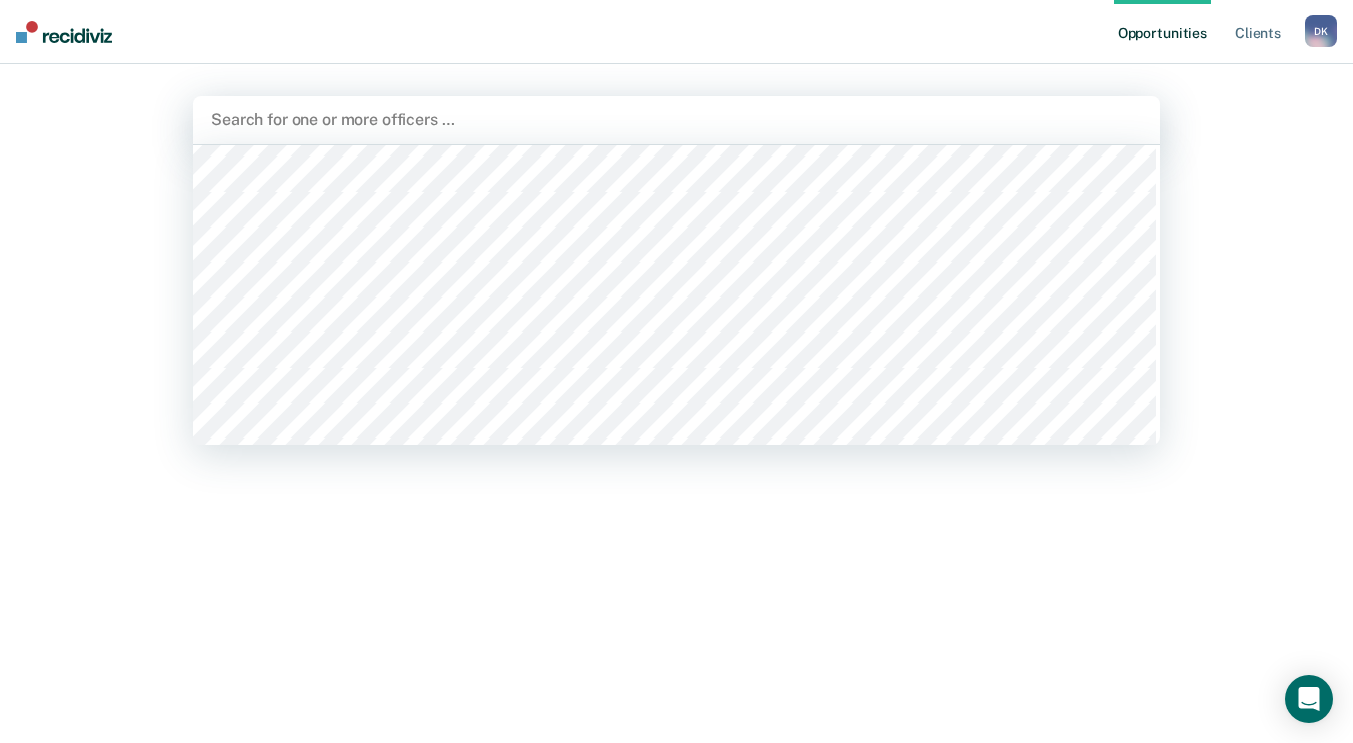 scroll, scrollTop: 2797, scrollLeft: 0, axis: vertical 